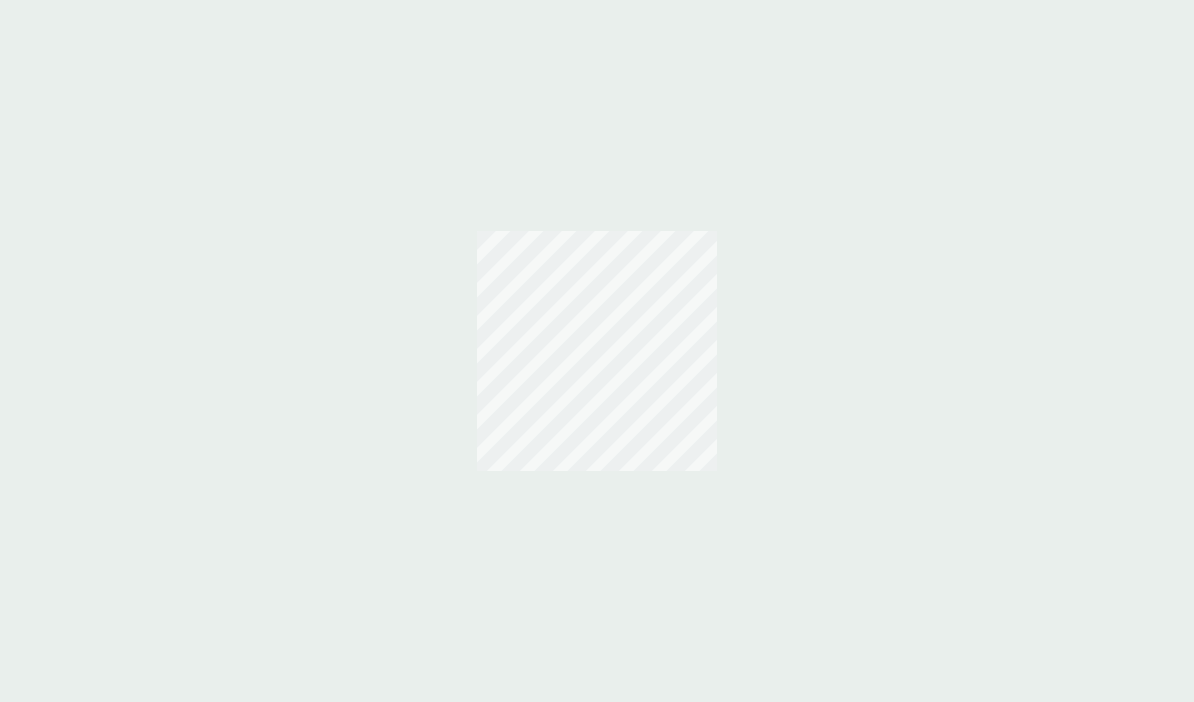 scroll, scrollTop: 0, scrollLeft: 0, axis: both 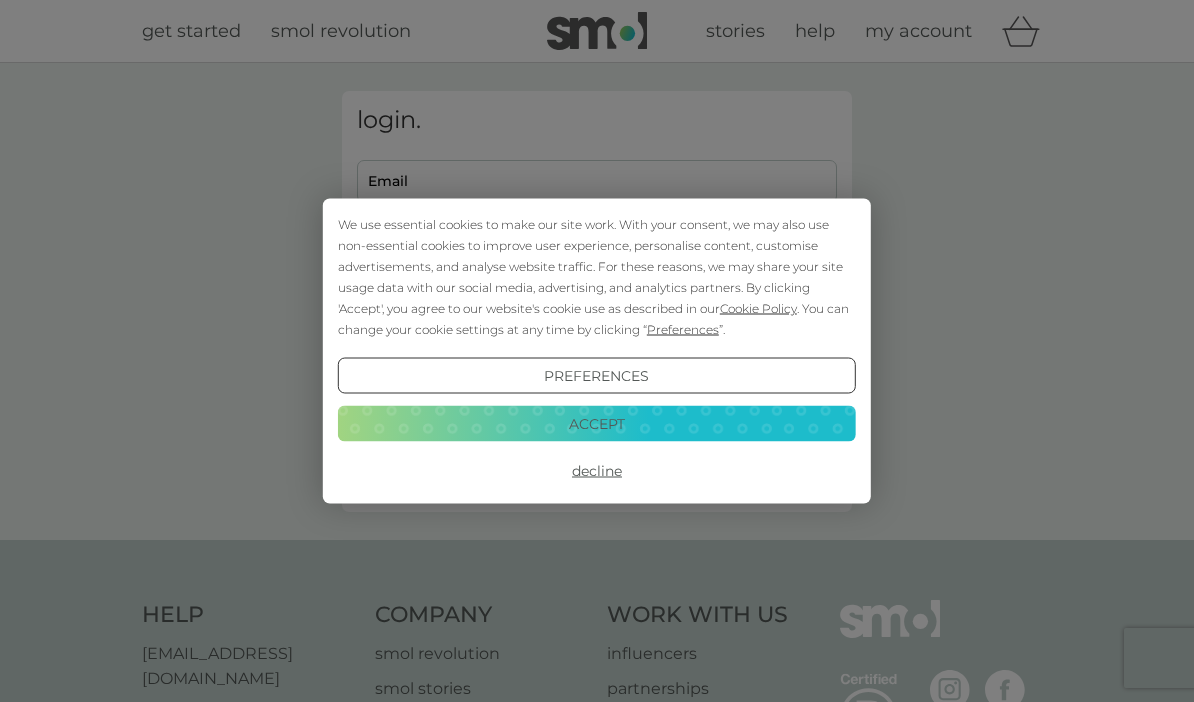 click on "Accept" at bounding box center (597, 423) 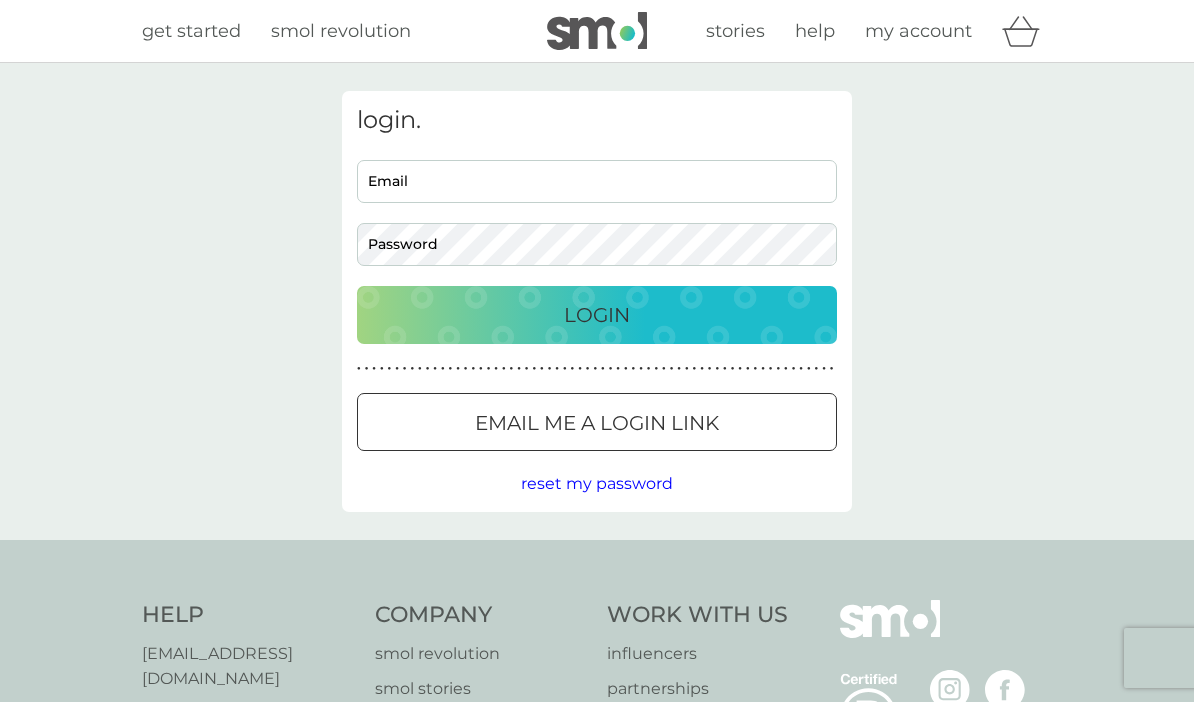 scroll, scrollTop: 0, scrollLeft: 0, axis: both 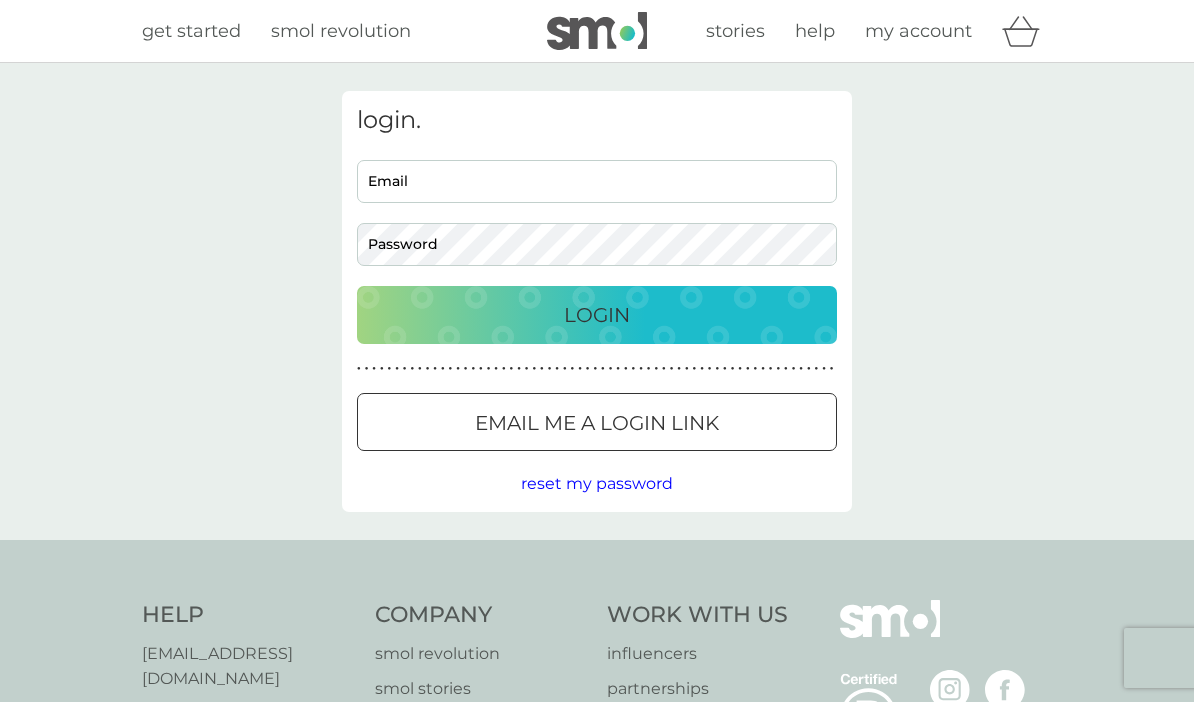 click on "Email" at bounding box center (597, 181) 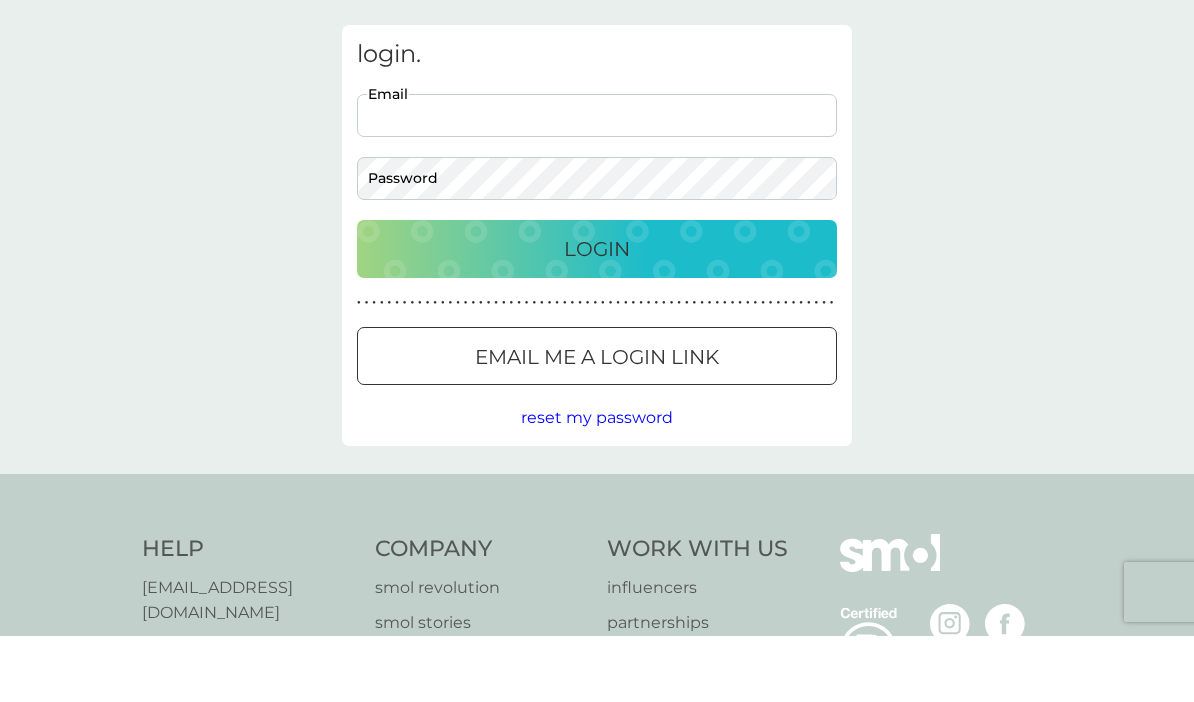 type on "[EMAIL_ADDRESS][DOMAIN_NAME]" 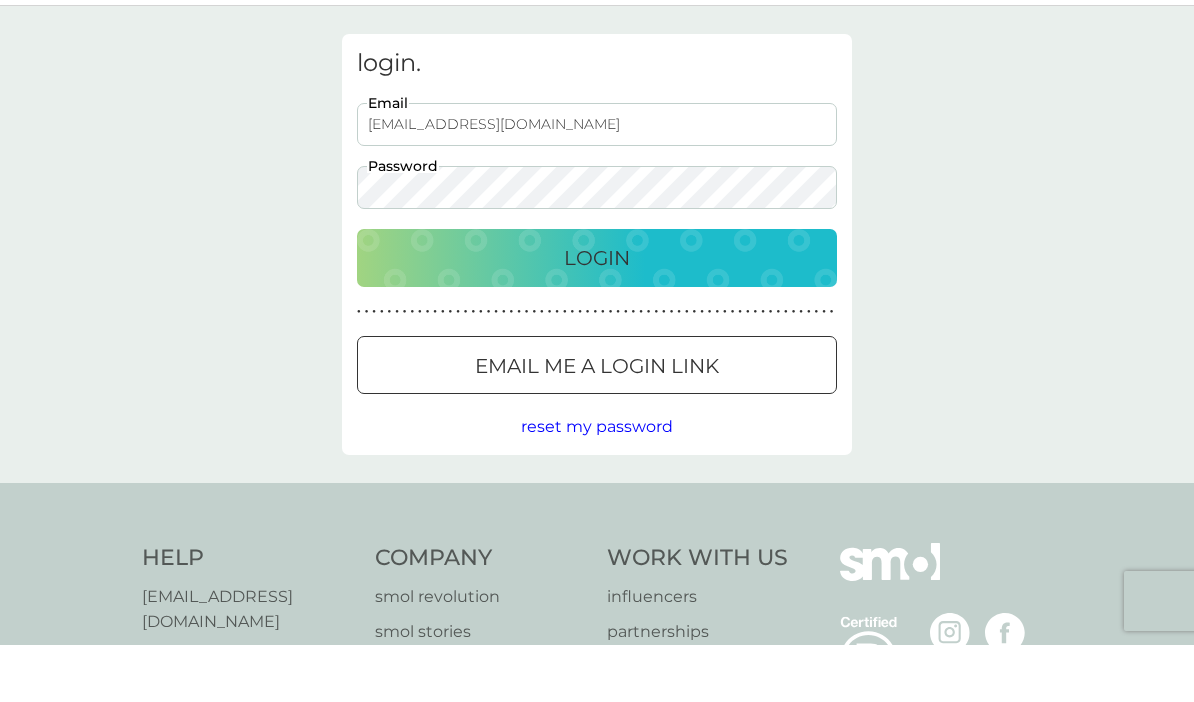 click on "Login" at bounding box center (597, 315) 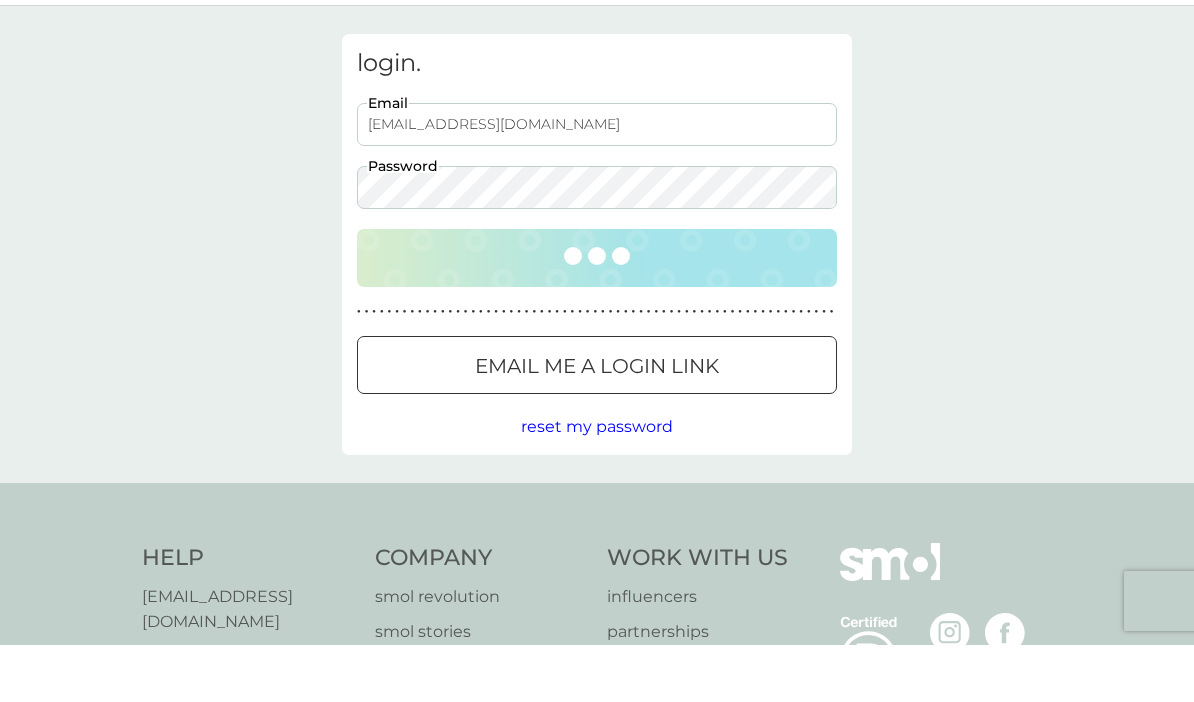 scroll, scrollTop: 57, scrollLeft: 0, axis: vertical 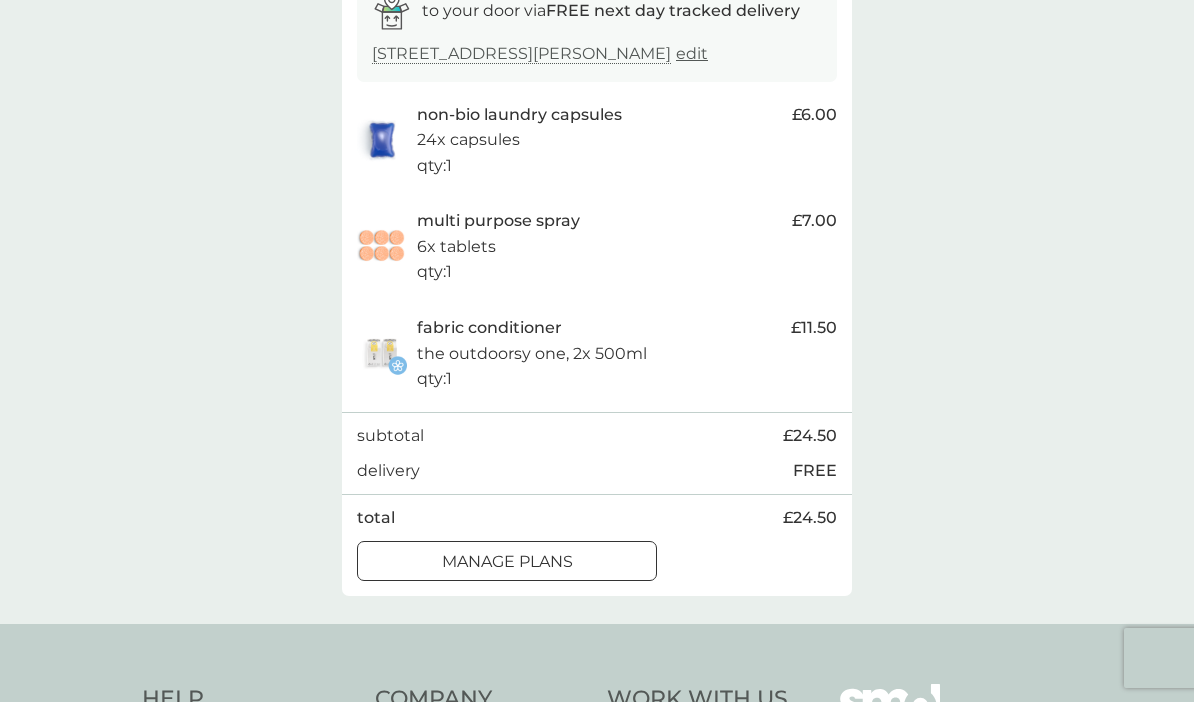 click on "manage plans" at bounding box center [507, 562] 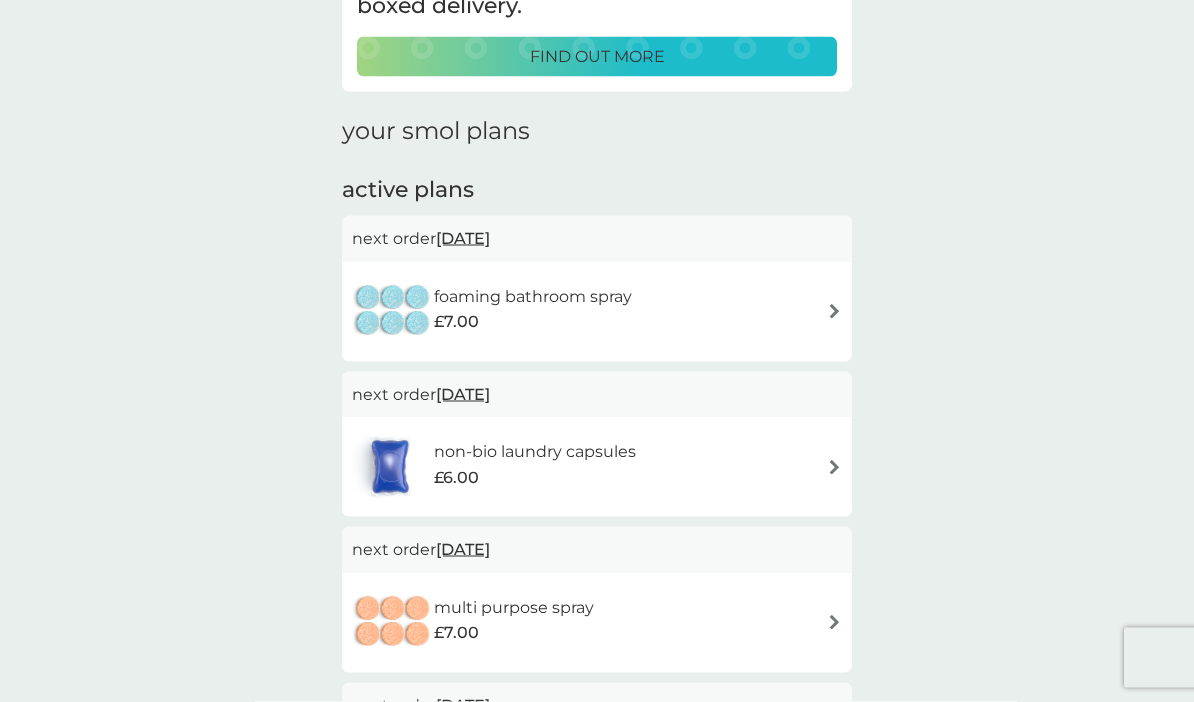 scroll, scrollTop: 203, scrollLeft: 0, axis: vertical 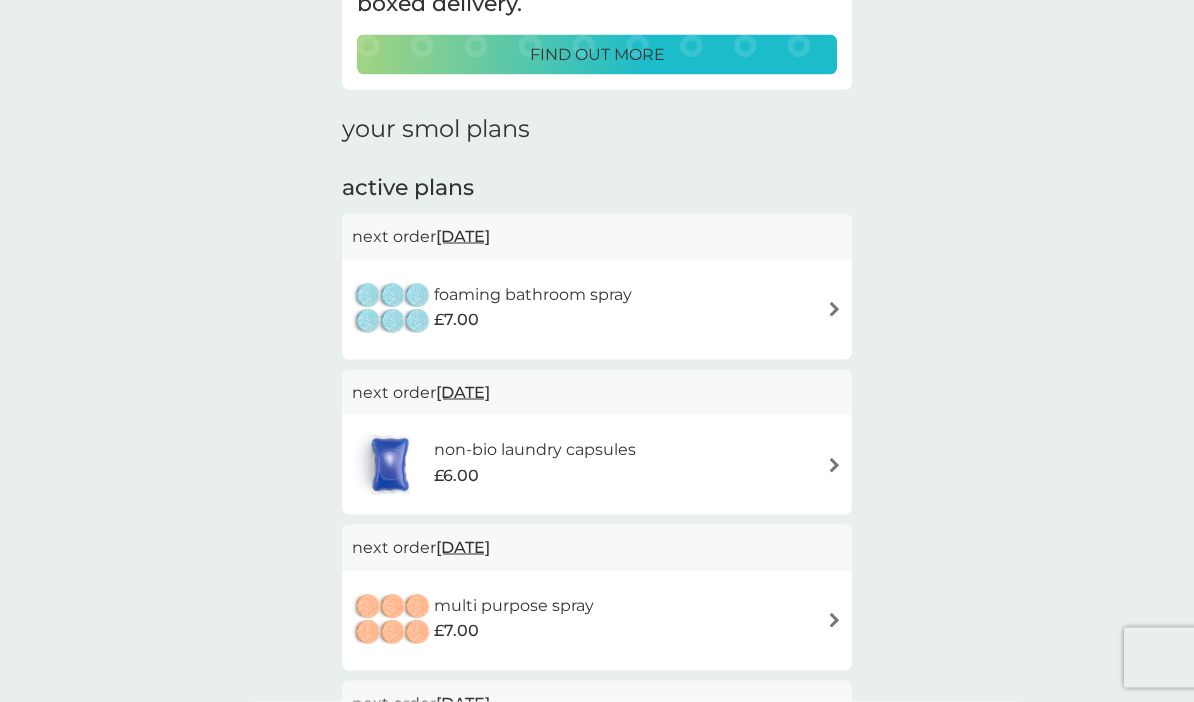 click on "£7.00" at bounding box center (533, 320) 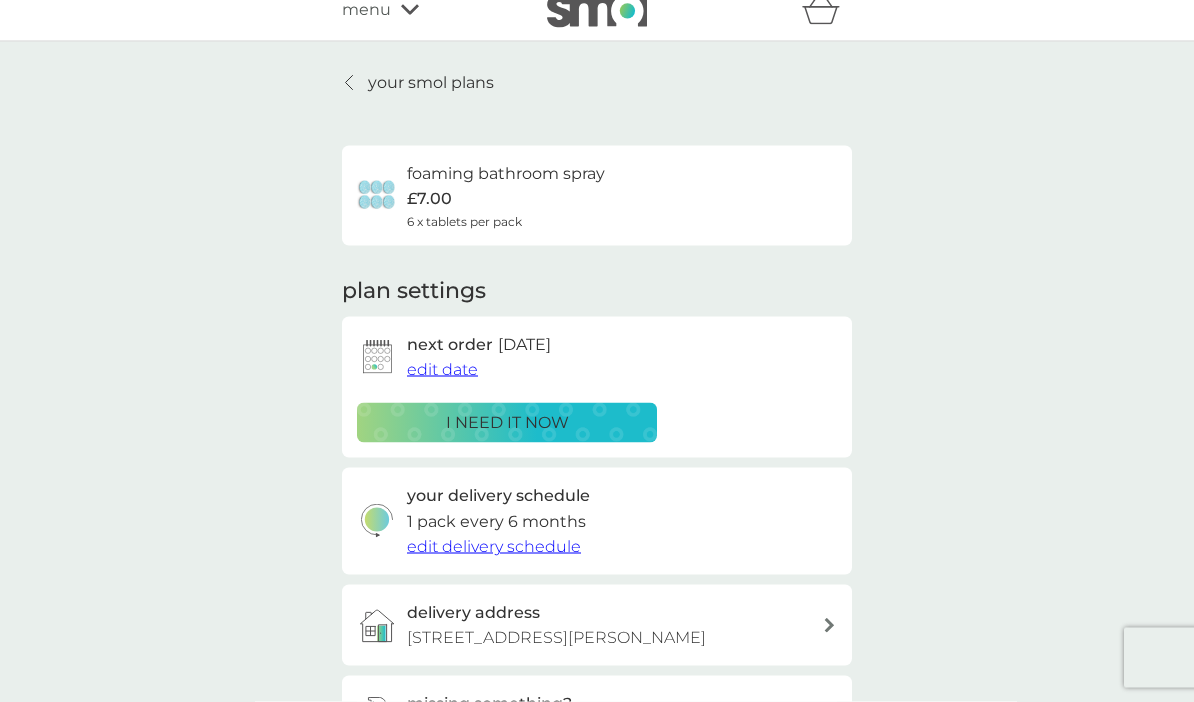 scroll, scrollTop: 22, scrollLeft: 0, axis: vertical 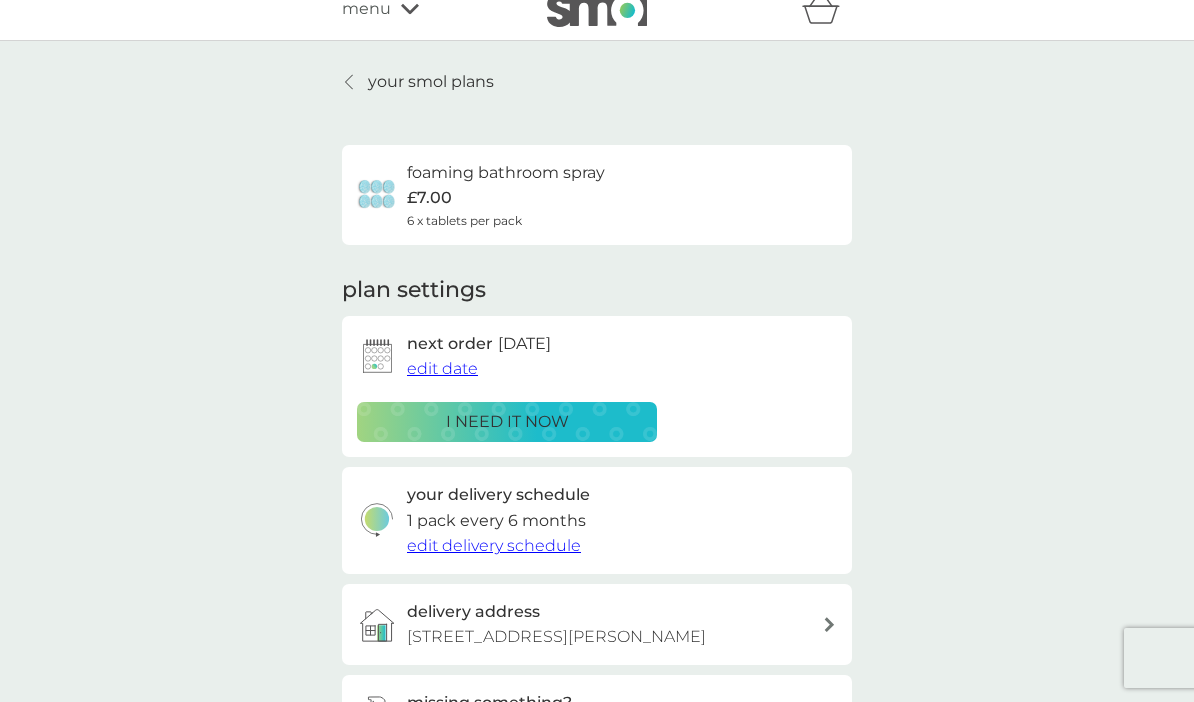 click on "edit date" at bounding box center [442, 368] 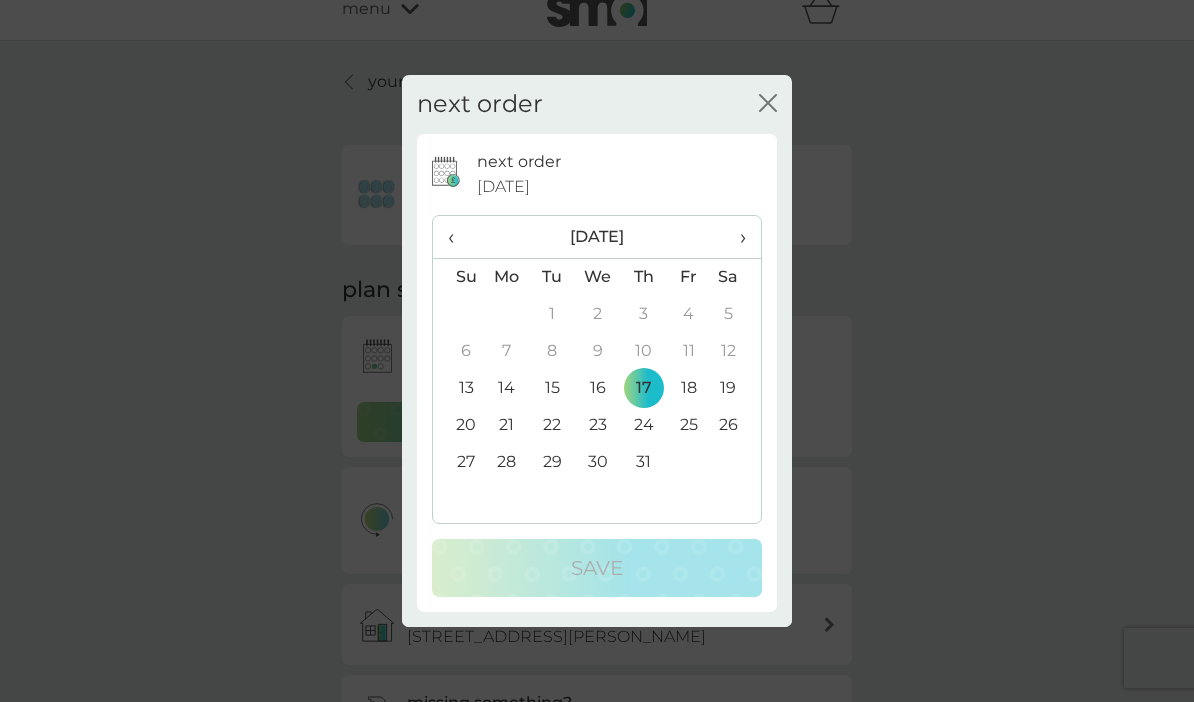 click on "›" at bounding box center [736, 237] 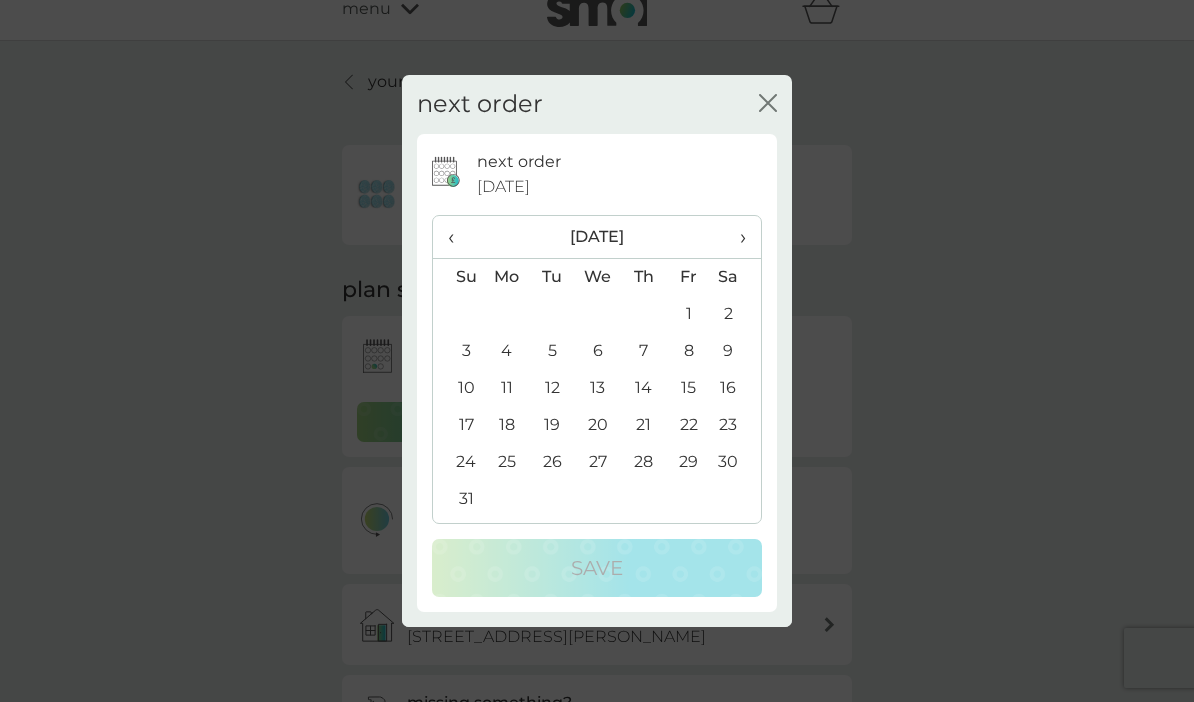 click on "›" at bounding box center [736, 237] 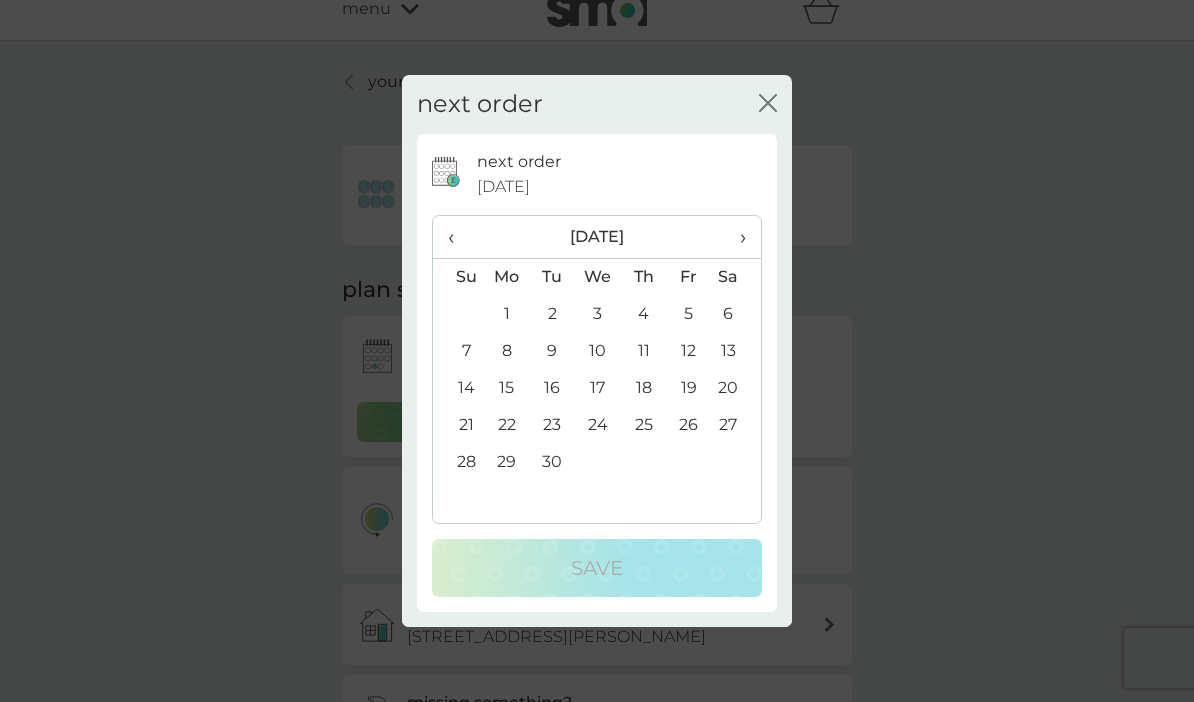 click on "19" at bounding box center [688, 388] 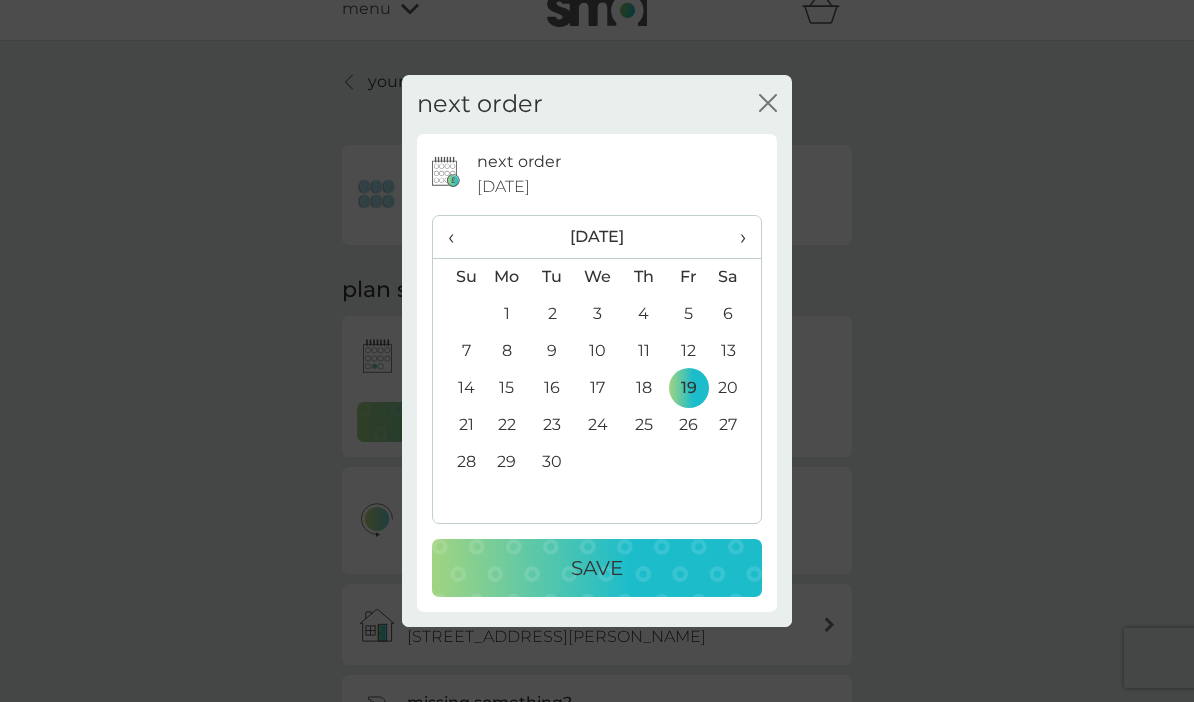 click on "Save" at bounding box center (597, 568) 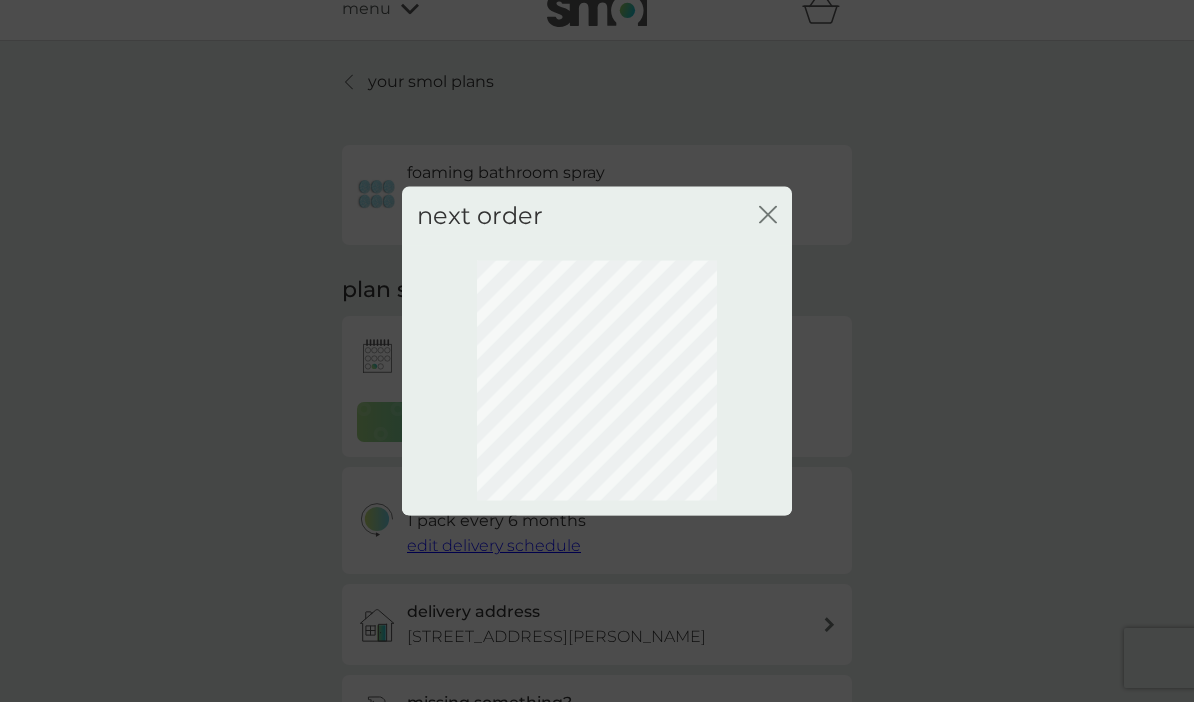 scroll, scrollTop: 107, scrollLeft: 0, axis: vertical 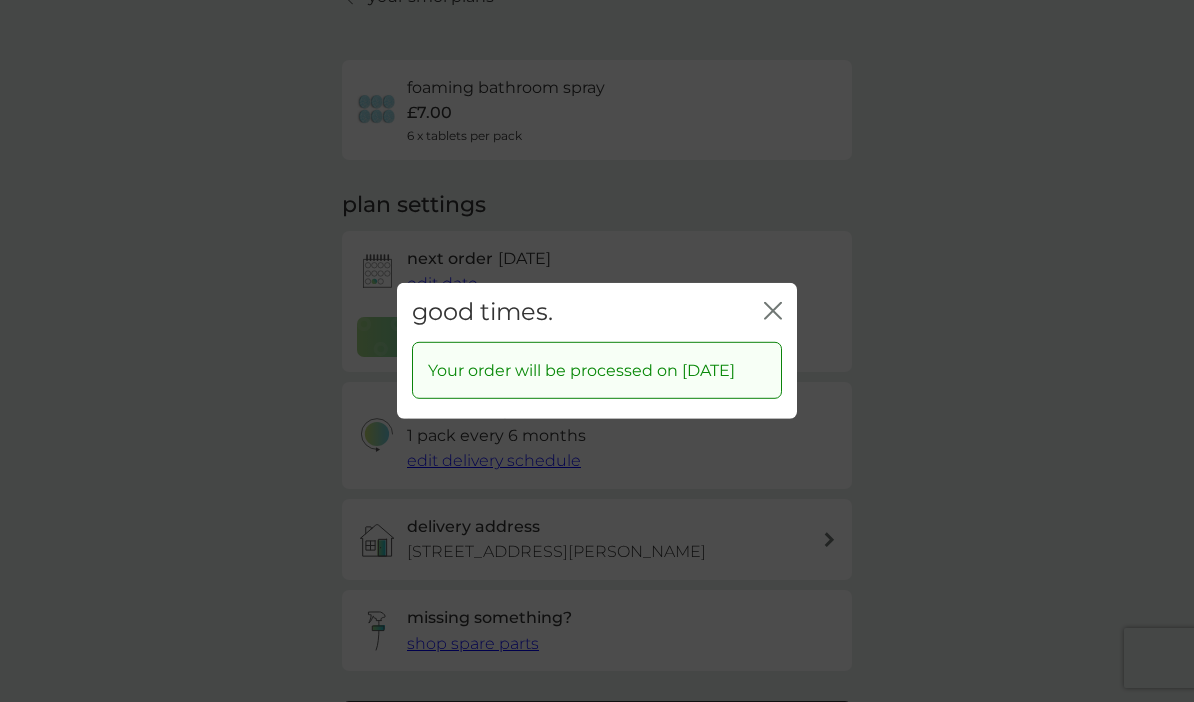 click on "close" 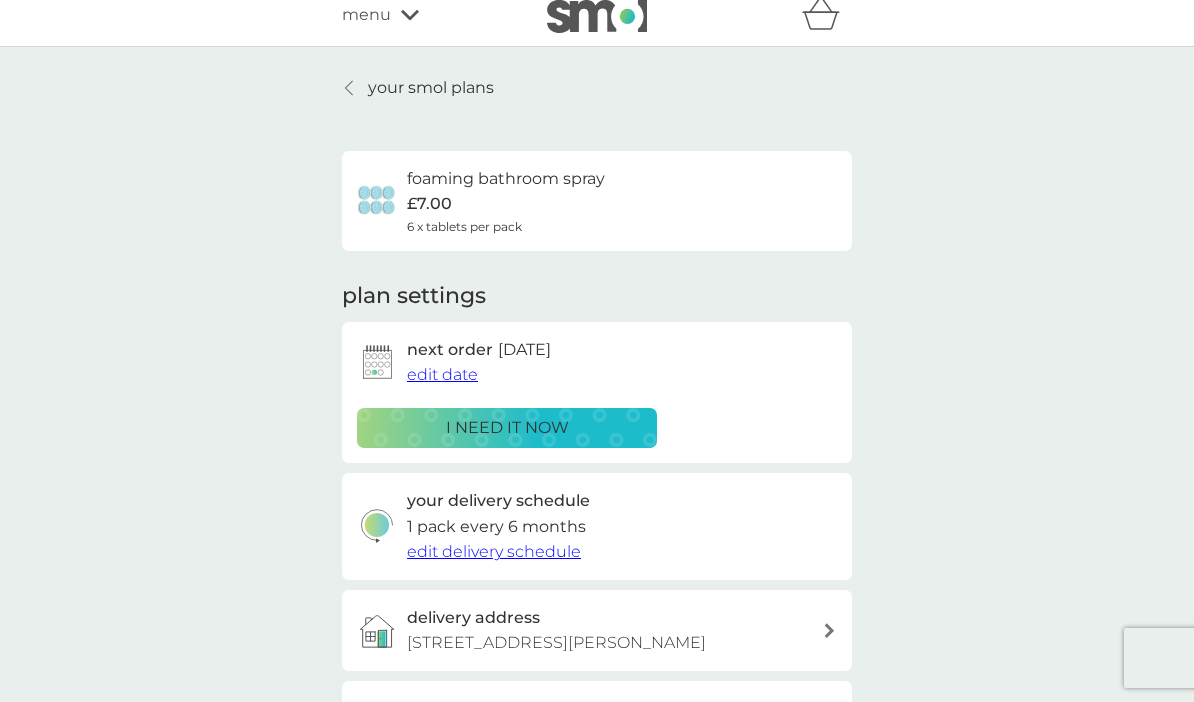 scroll, scrollTop: 0, scrollLeft: 0, axis: both 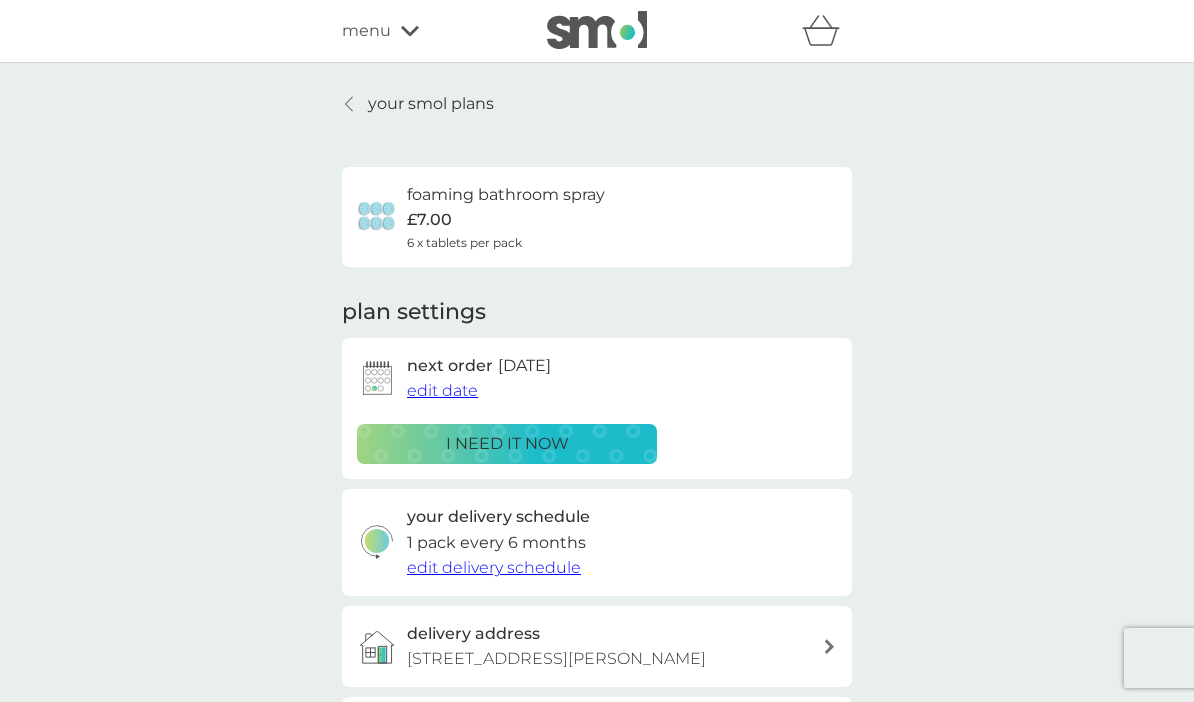 click on "your smol plans" at bounding box center (431, 104) 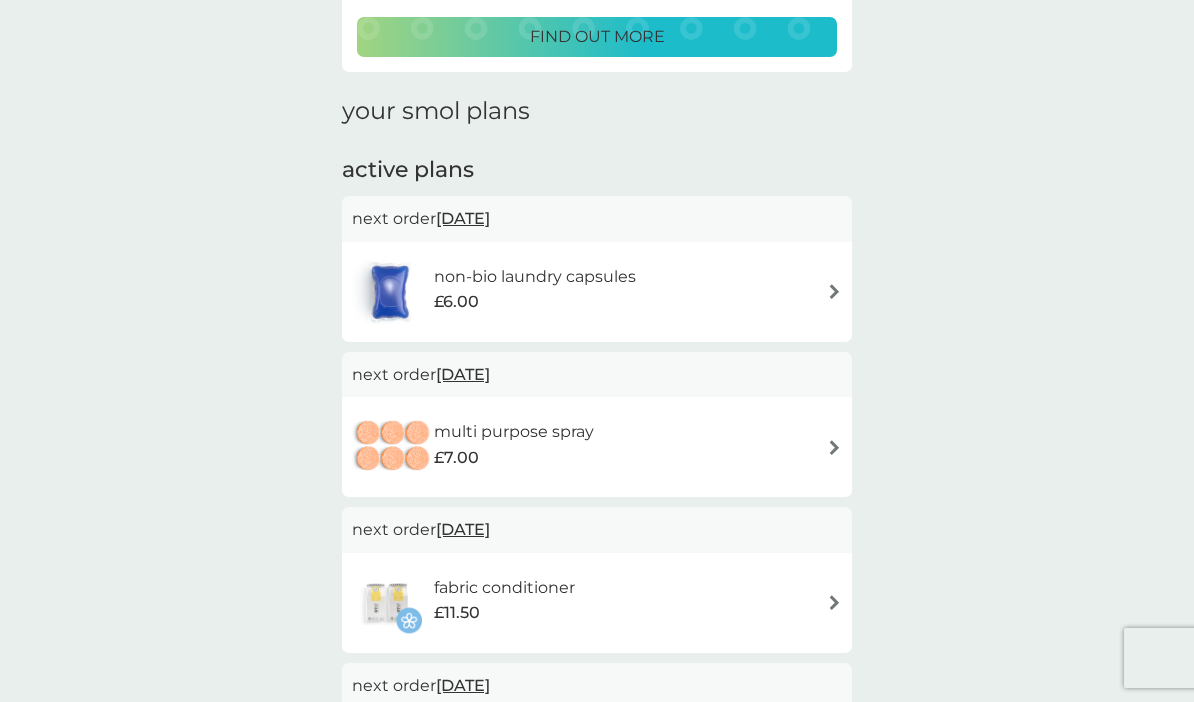 scroll, scrollTop: 259, scrollLeft: 0, axis: vertical 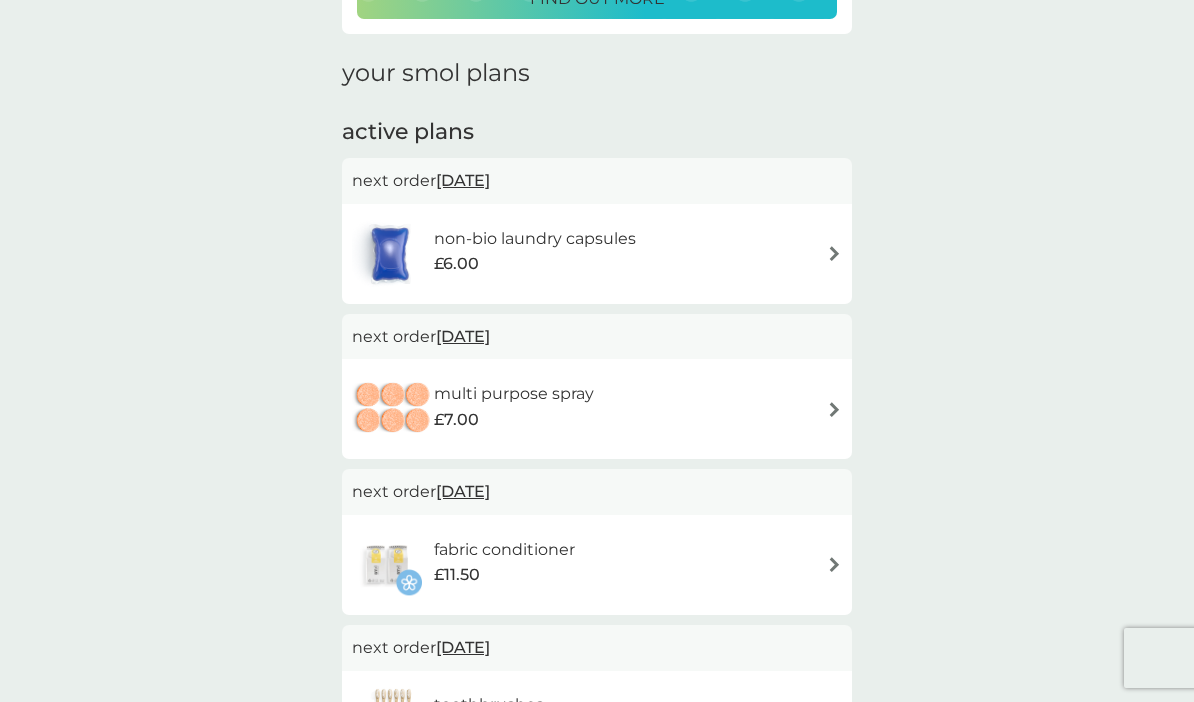 click on "18 Jul 2025" at bounding box center (463, 180) 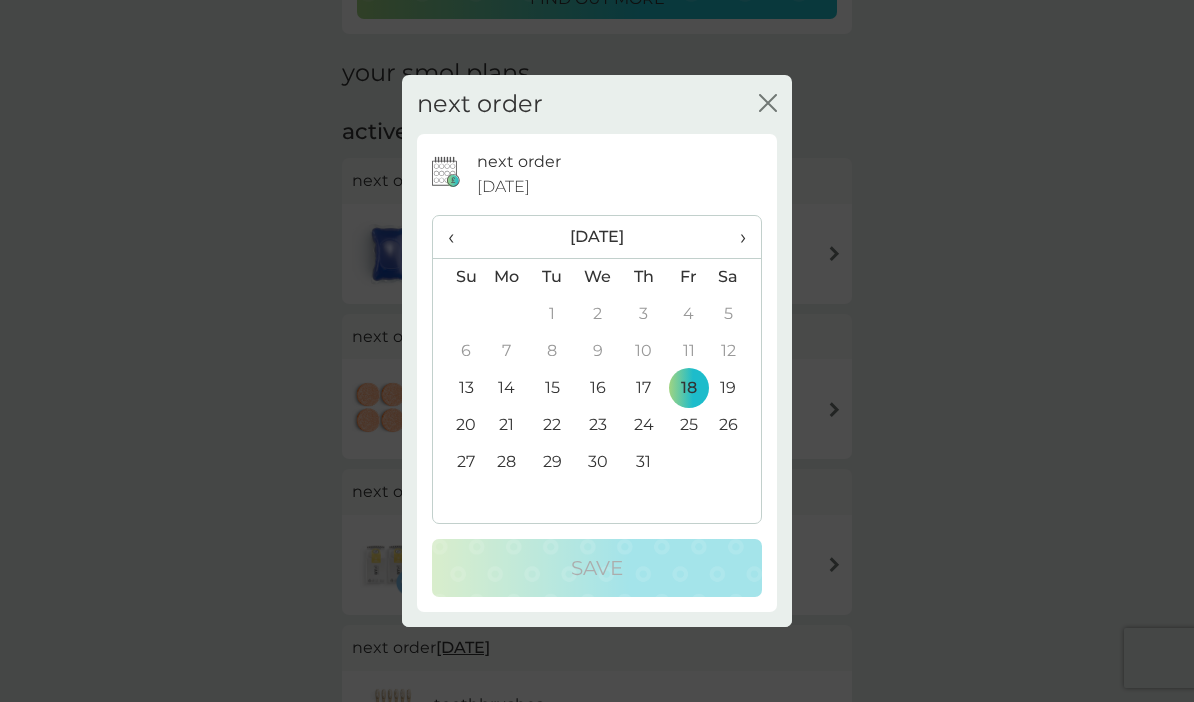 click on "›" at bounding box center [736, 237] 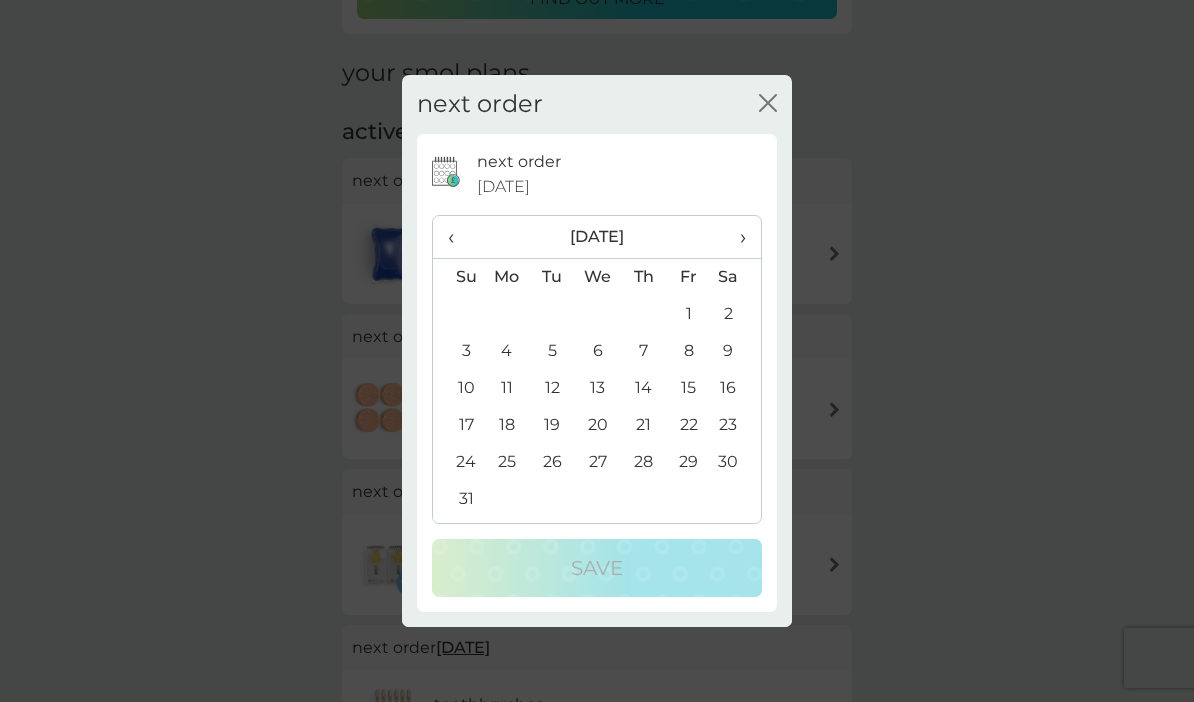 click on "8" at bounding box center [688, 351] 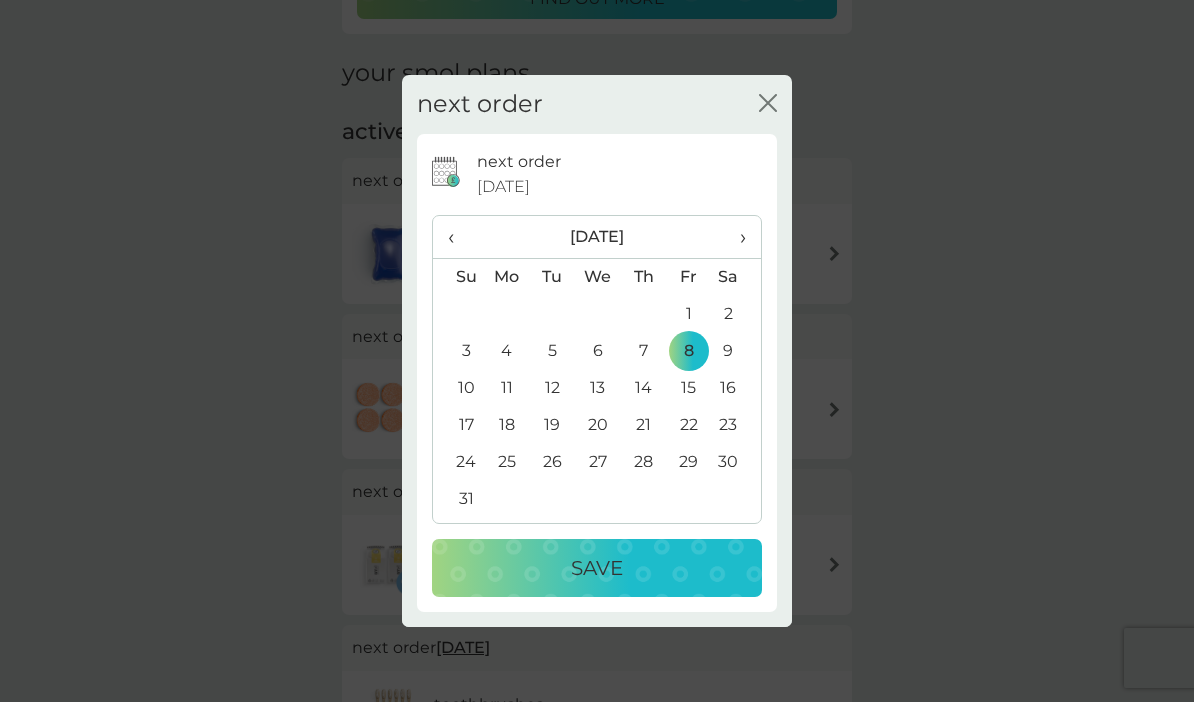 click on "Save" at bounding box center [597, 568] 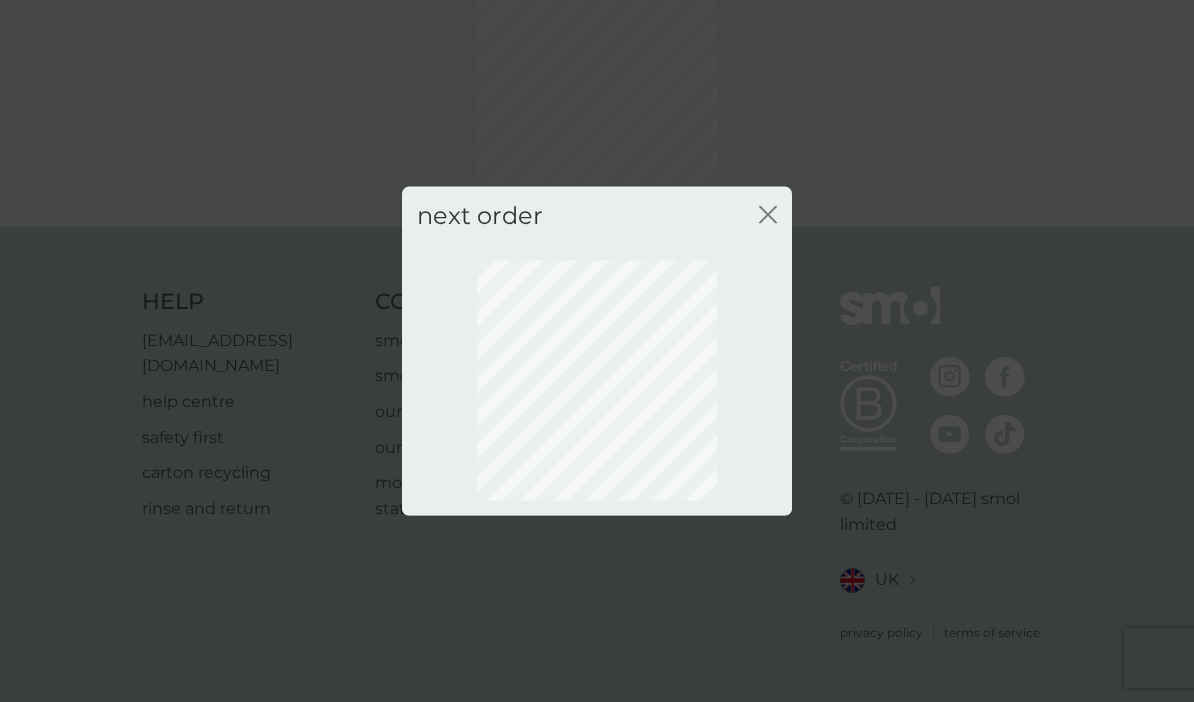scroll, scrollTop: 135, scrollLeft: 0, axis: vertical 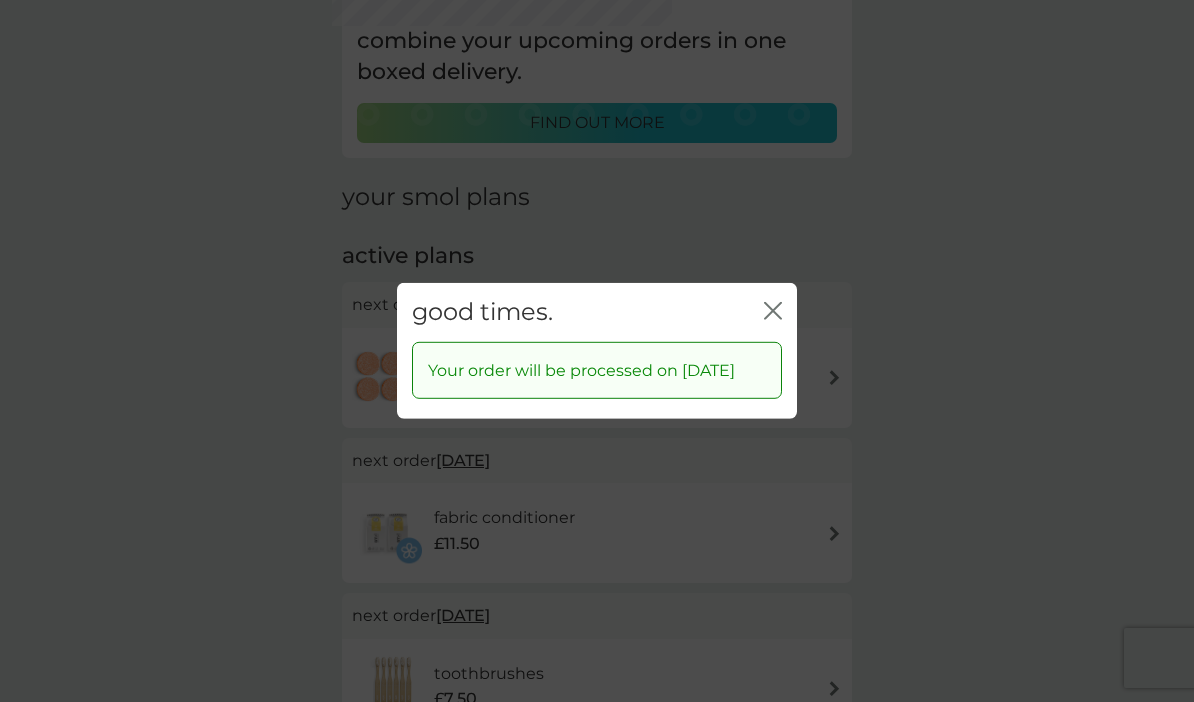 click on "good times. close" at bounding box center [597, 312] 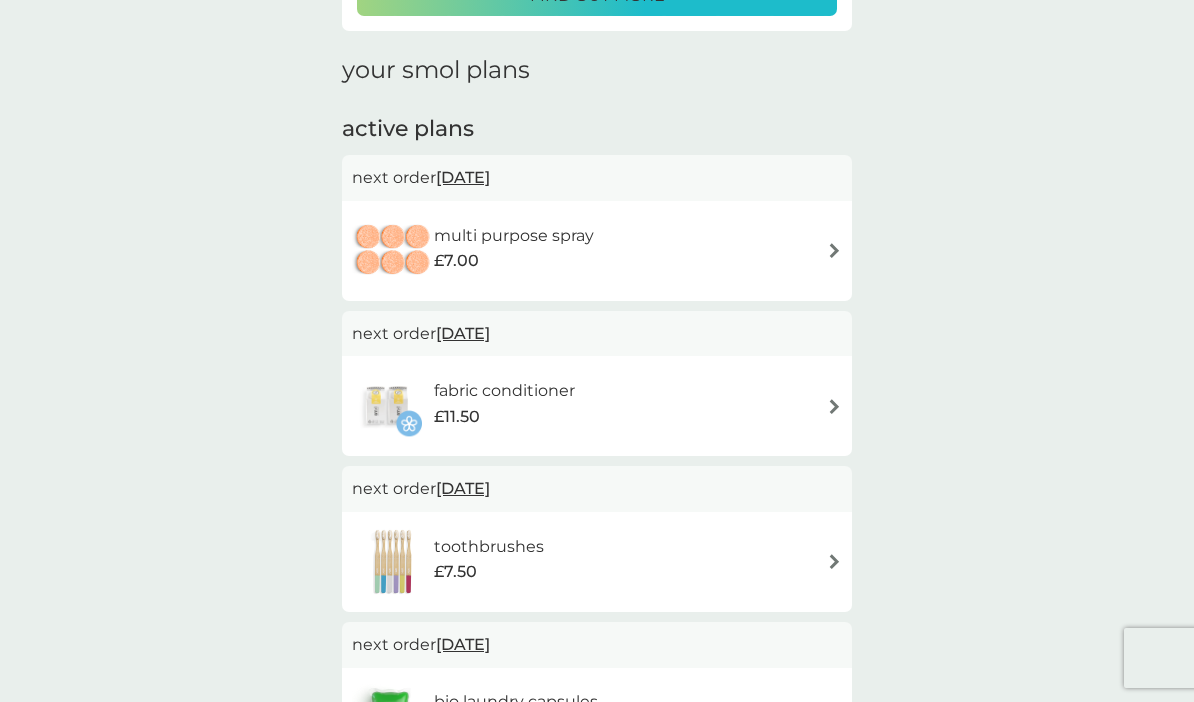 scroll, scrollTop: 272, scrollLeft: 0, axis: vertical 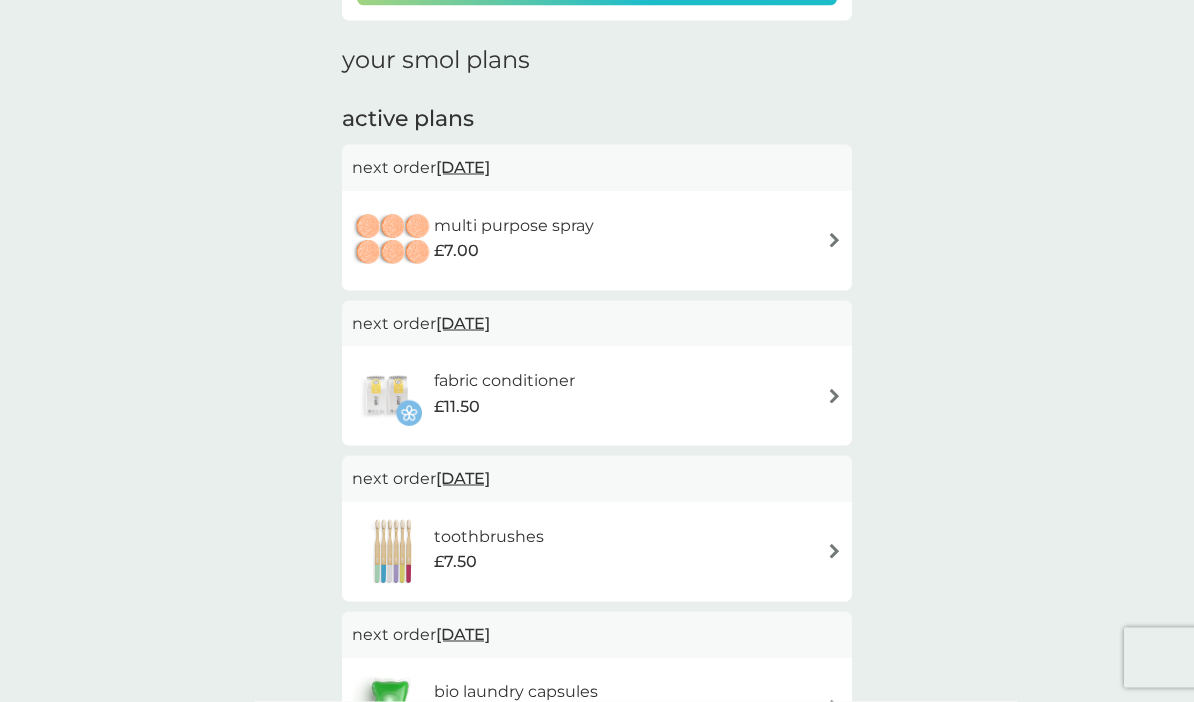 click on "multi purpose spray £7.00" at bounding box center [597, 241] 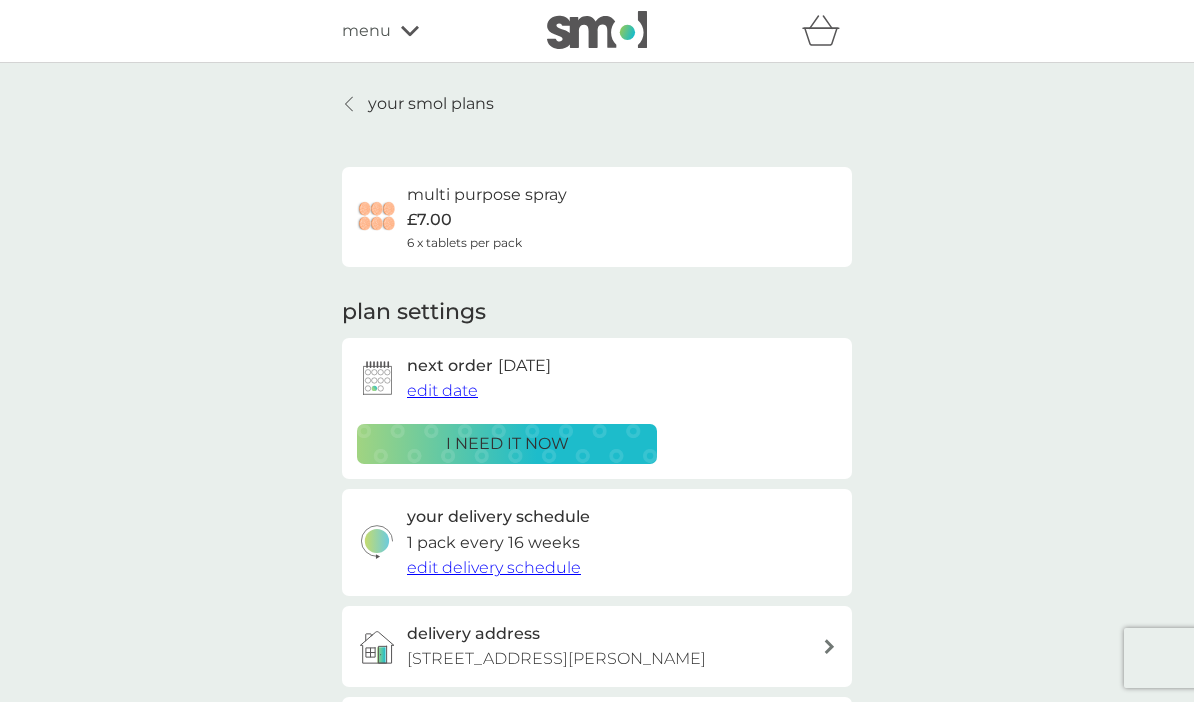 click on "edit date" at bounding box center (442, 390) 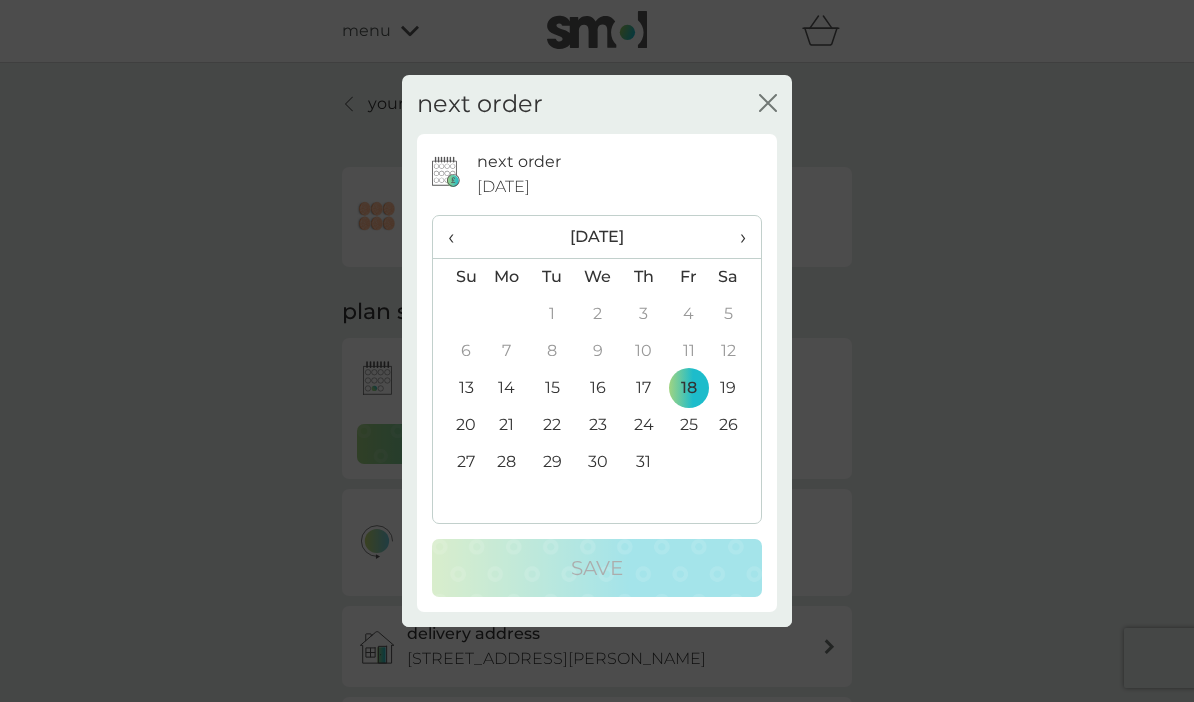 click on "›" at bounding box center (736, 237) 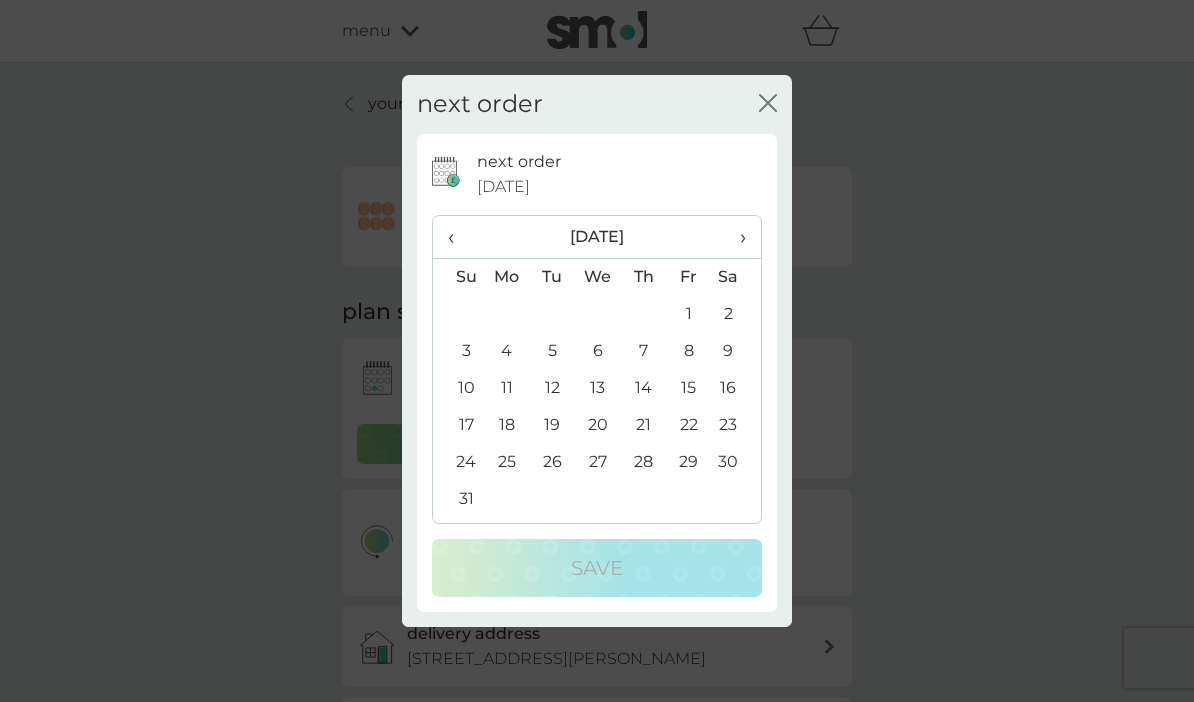 click on "›" at bounding box center (736, 237) 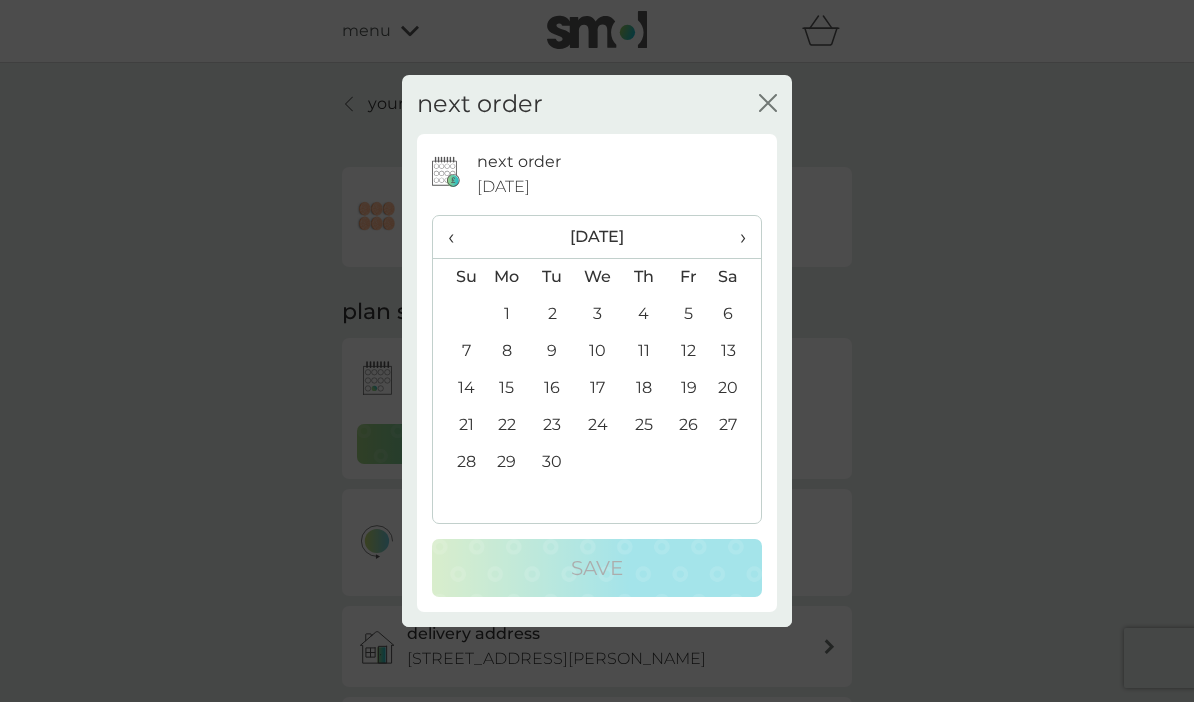 click on "19" at bounding box center [688, 388] 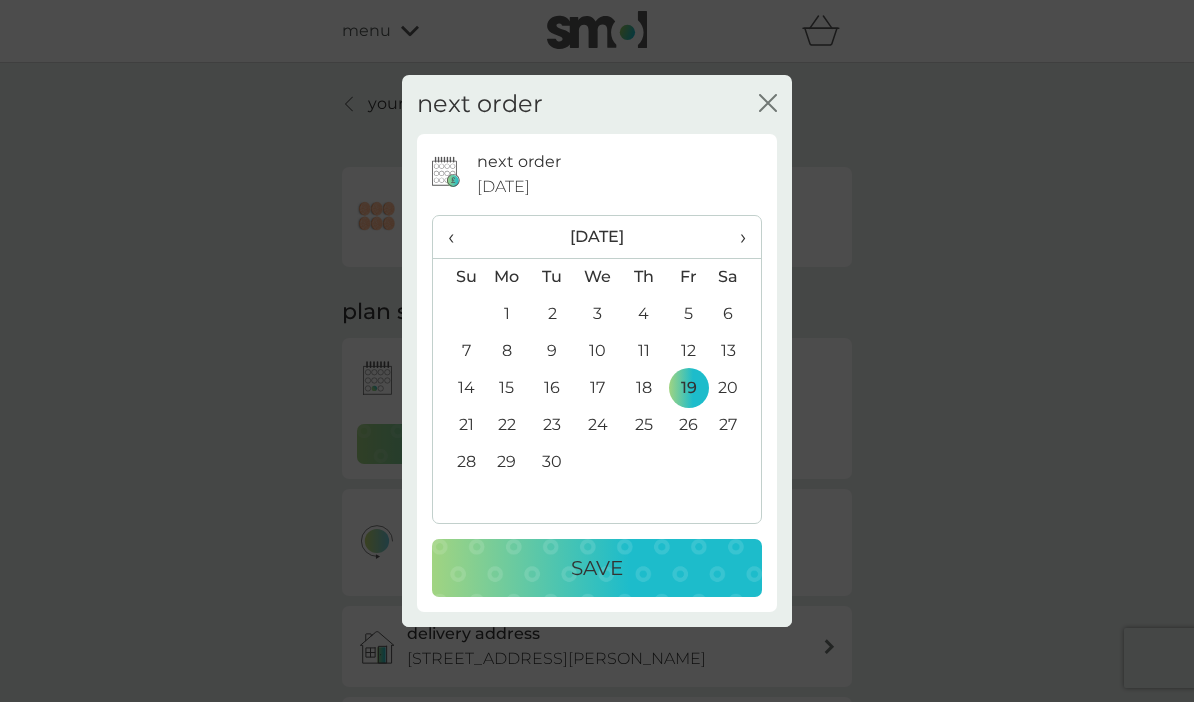 click on "Save" at bounding box center (597, 568) 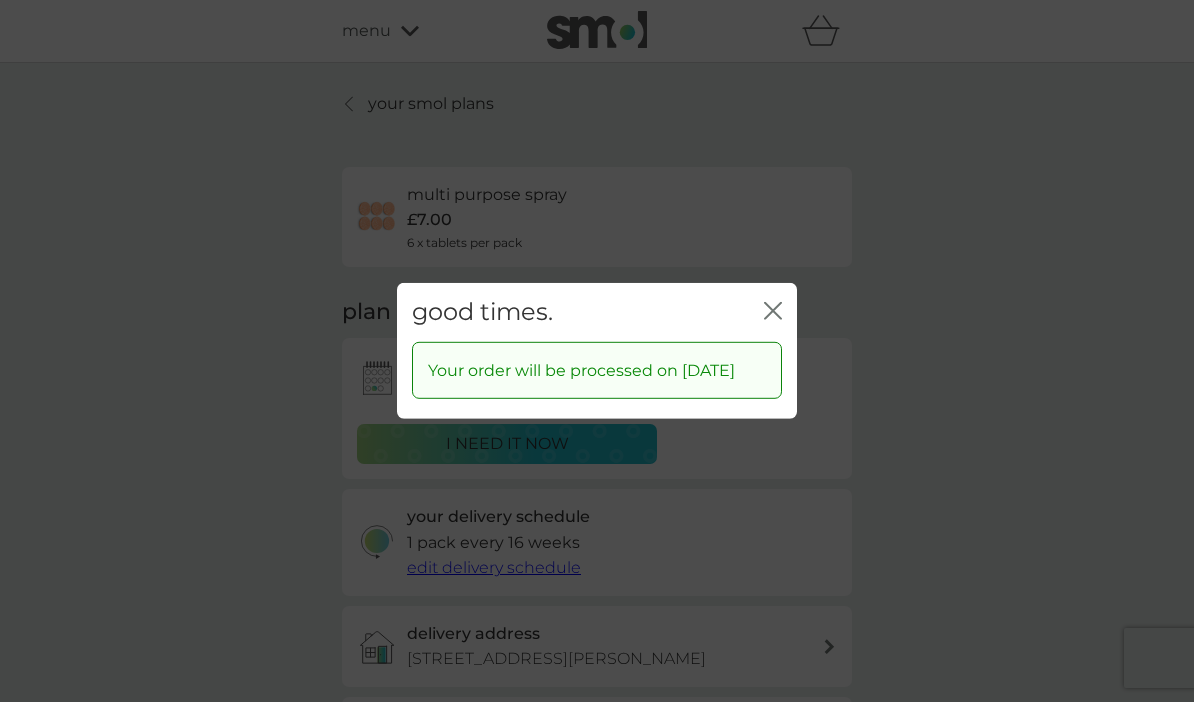 click on "close" 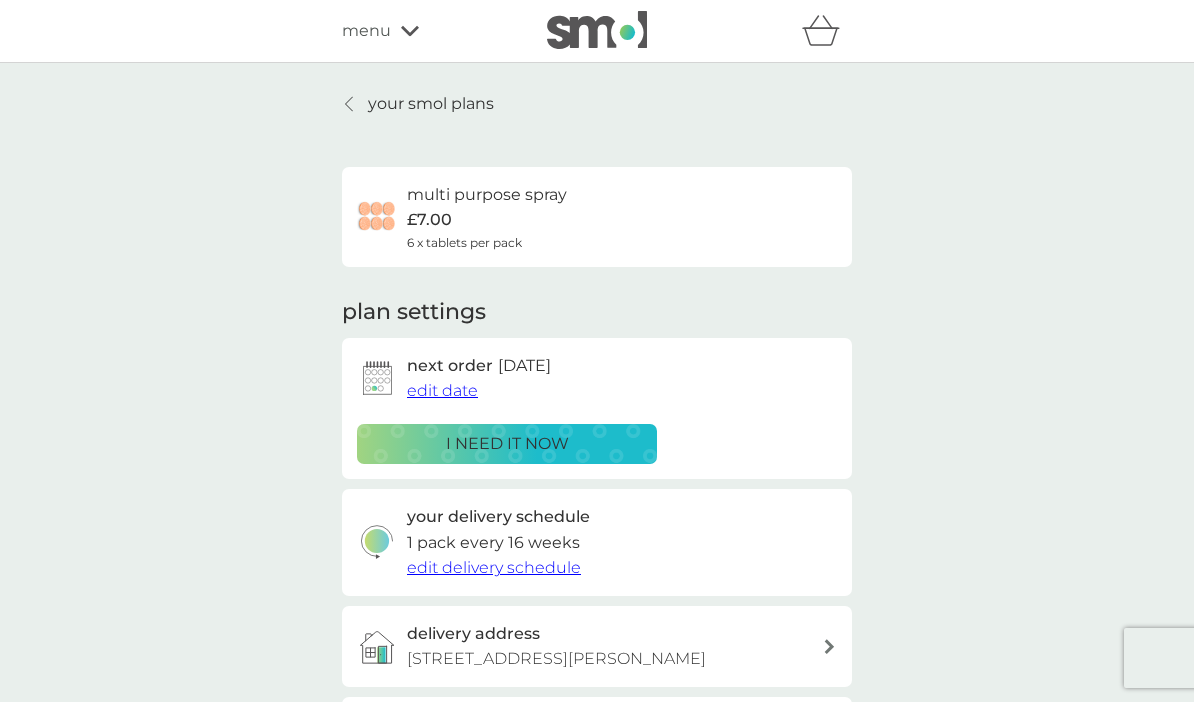 scroll, scrollTop: 40, scrollLeft: 0, axis: vertical 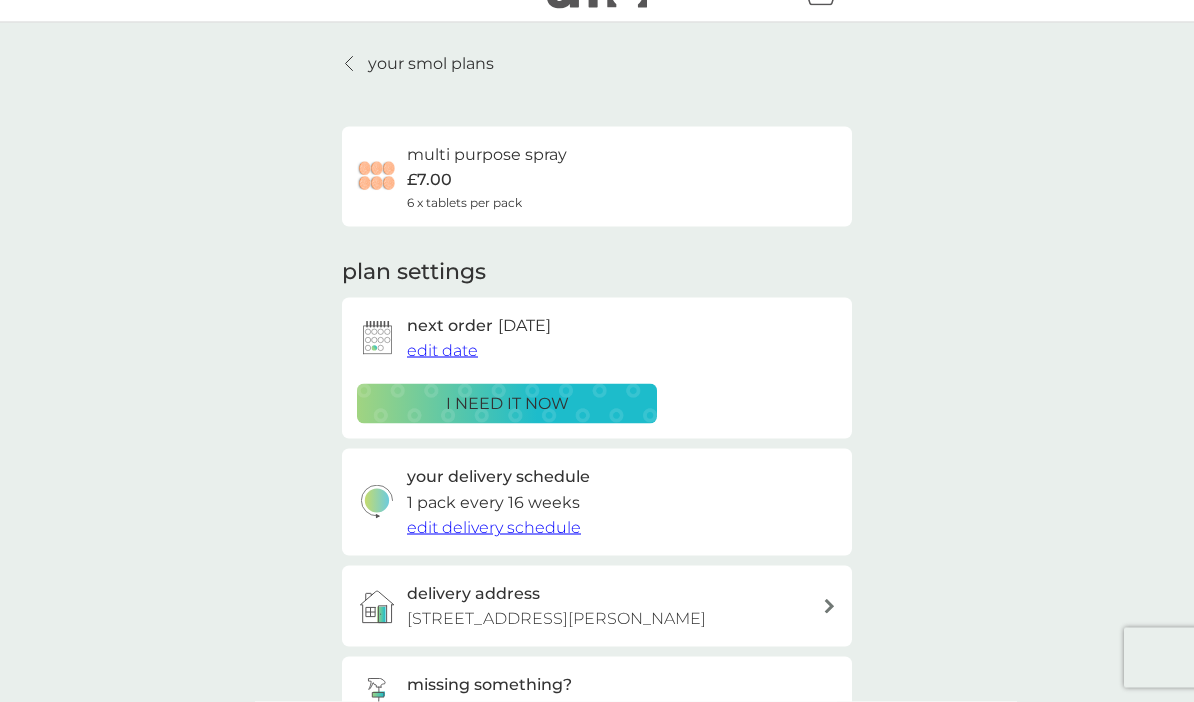 click on "multi purpose spray £7.00 6 x tablets per pack" at bounding box center [487, 177] 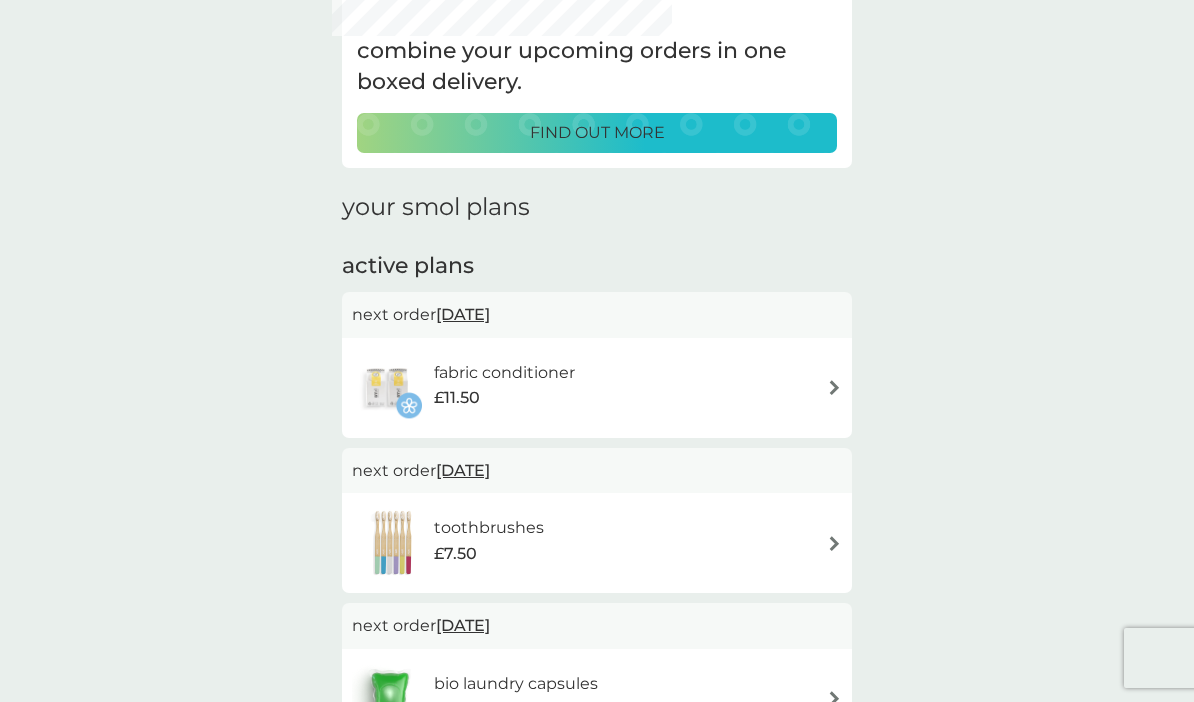 scroll, scrollTop: 94, scrollLeft: 0, axis: vertical 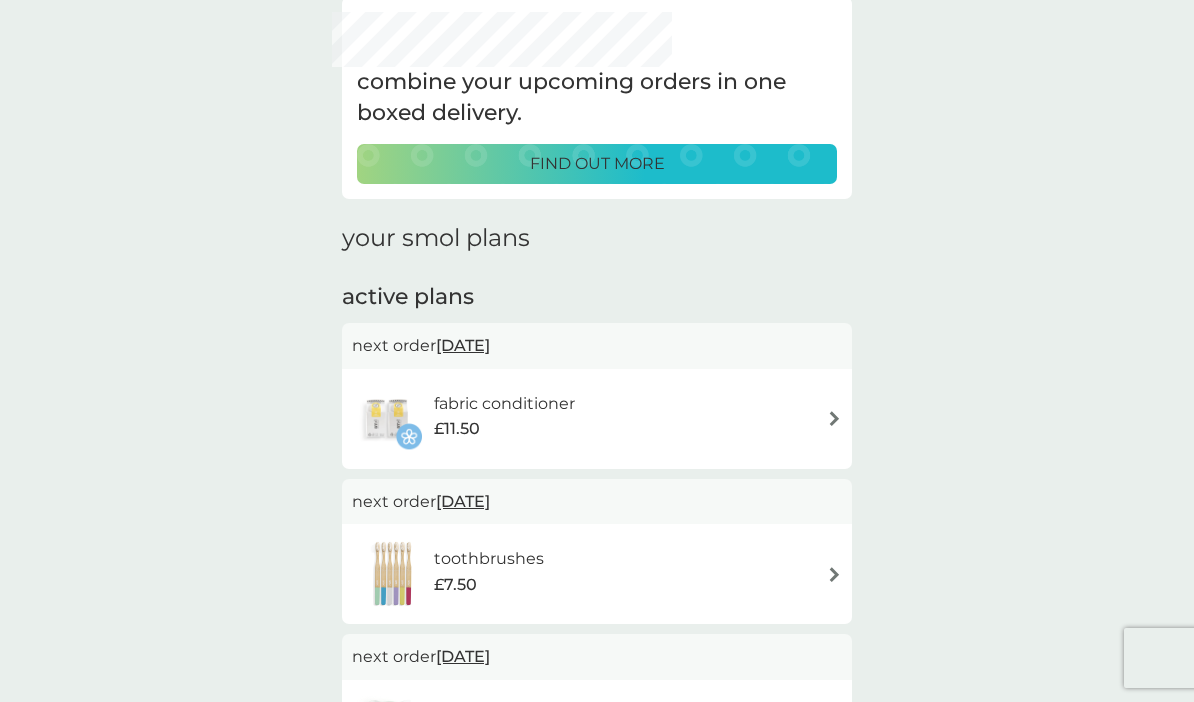 click on "18 Jul 2025" at bounding box center [463, 345] 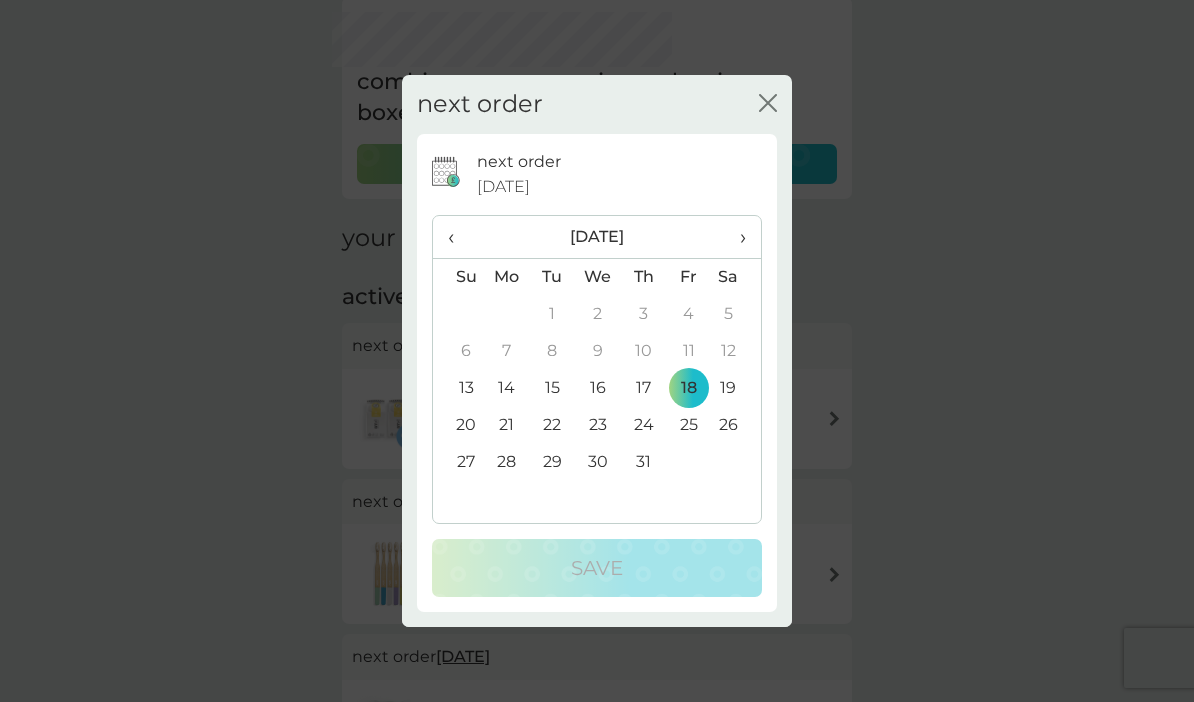 click on "›" at bounding box center [736, 237] 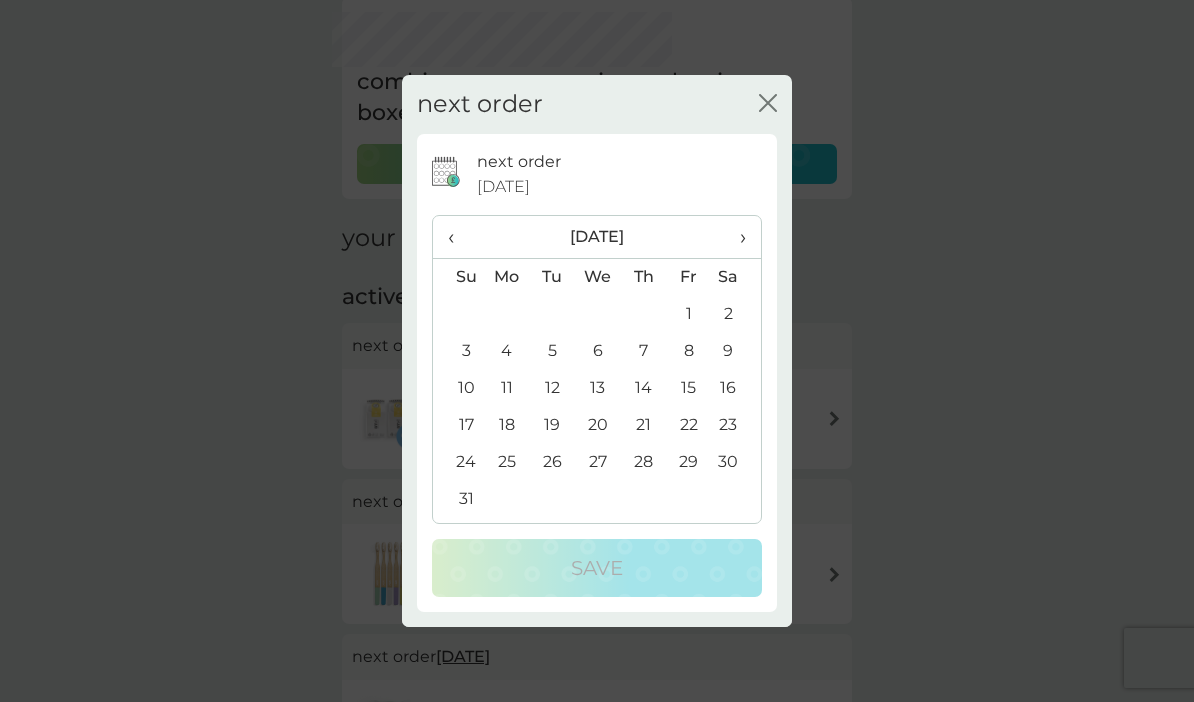 click on "›" at bounding box center [736, 237] 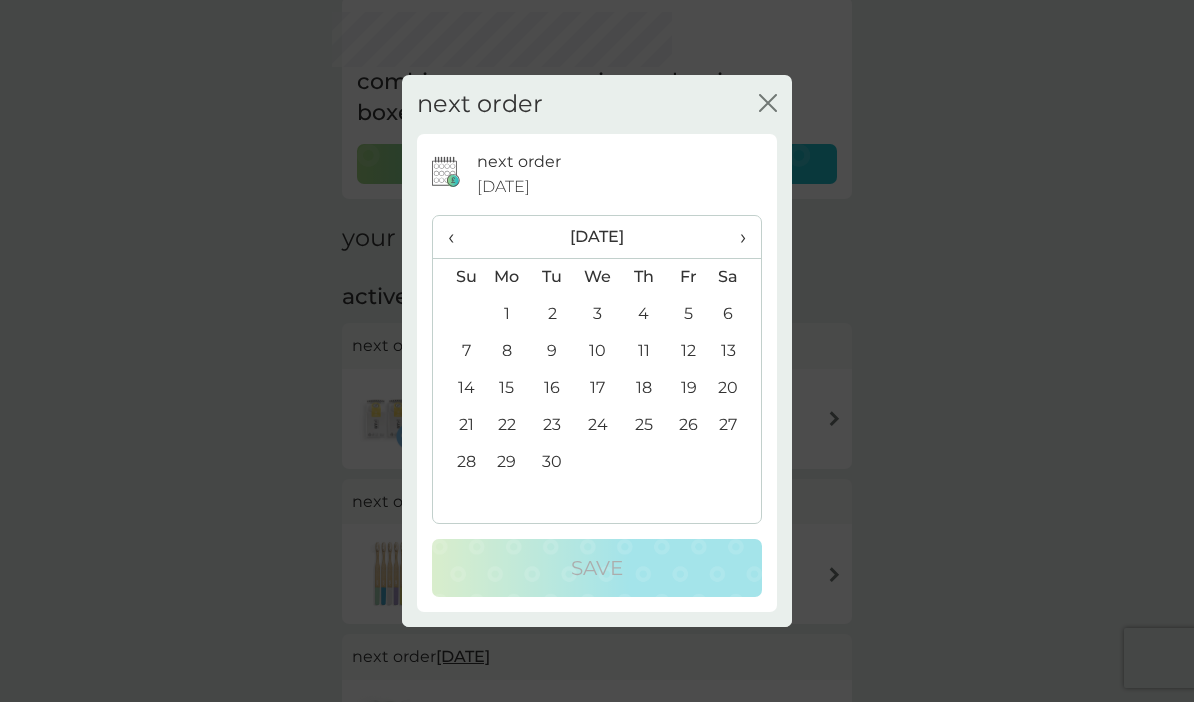 click on "19" at bounding box center (688, 388) 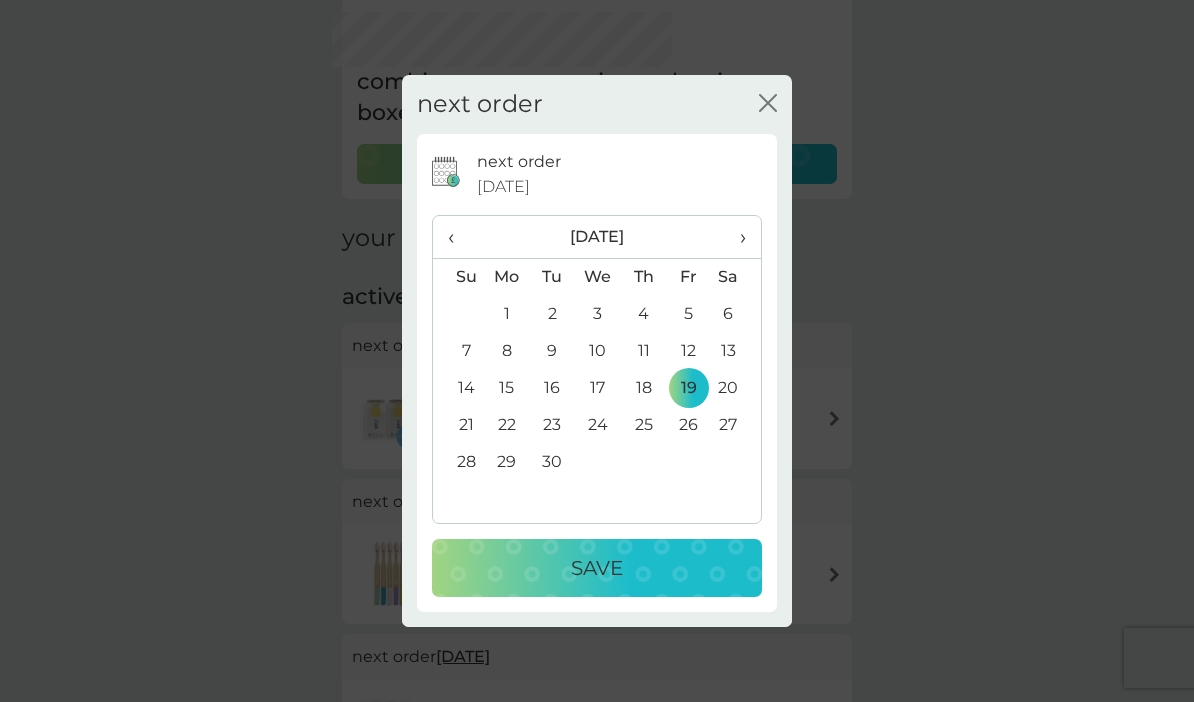click on "Save" at bounding box center (597, 568) 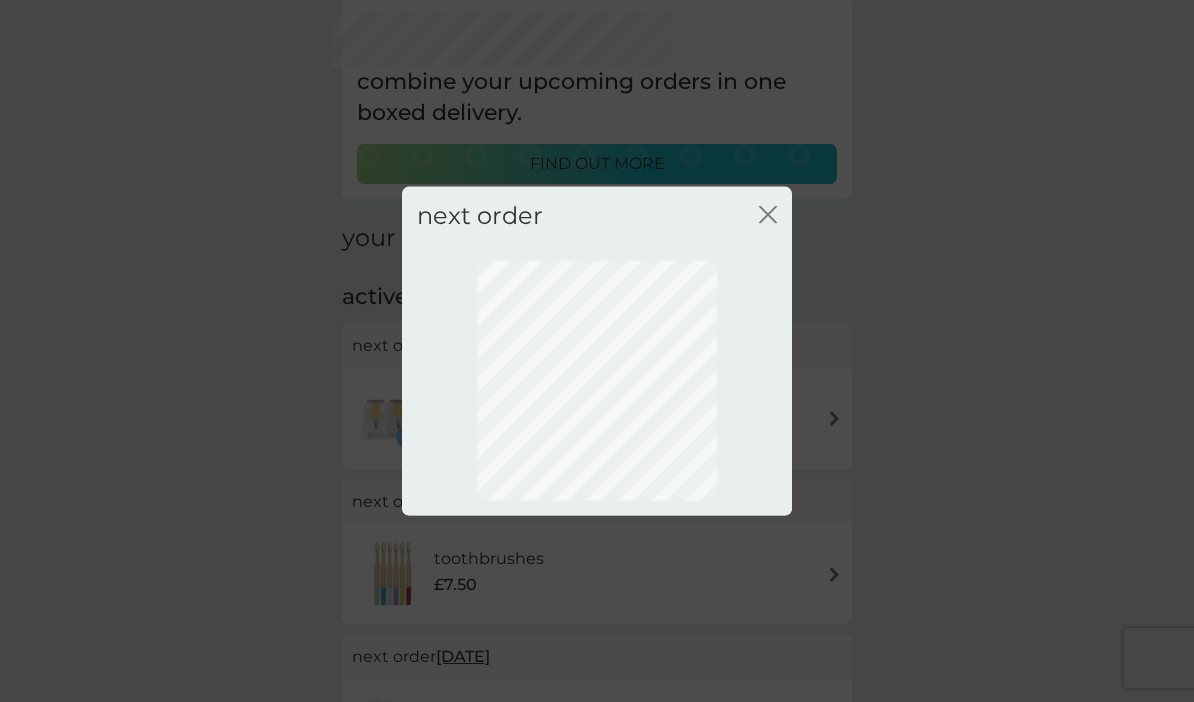 scroll, scrollTop: 51, scrollLeft: 0, axis: vertical 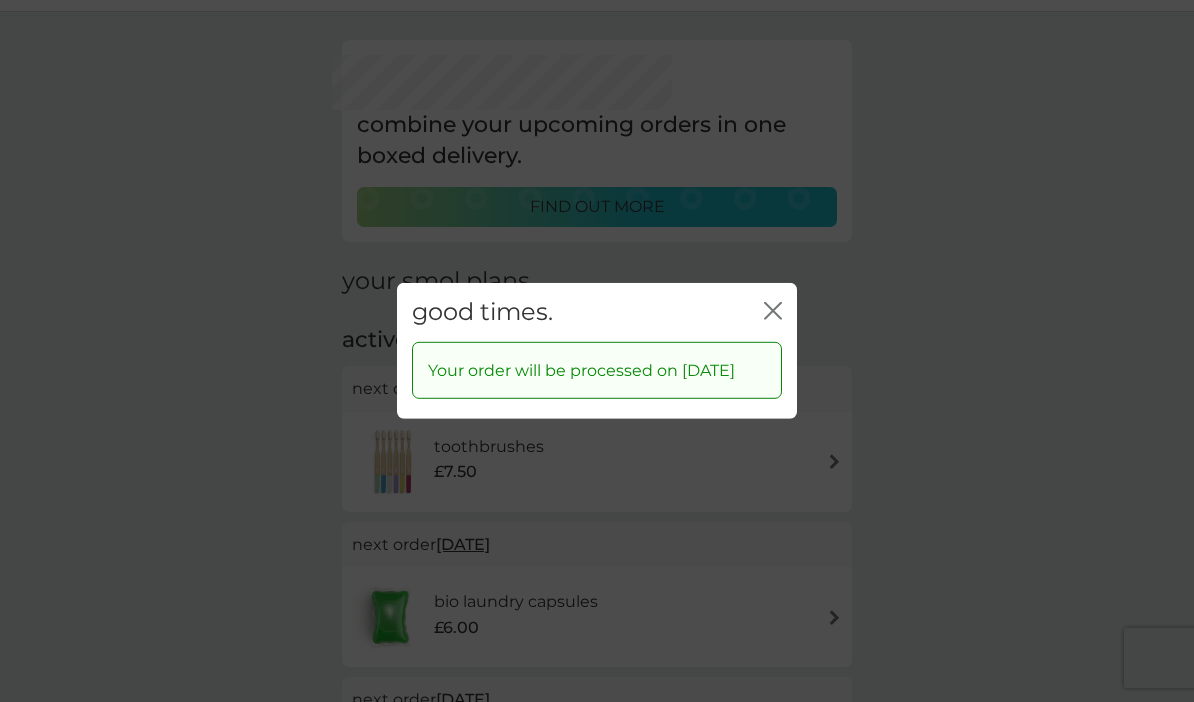 click 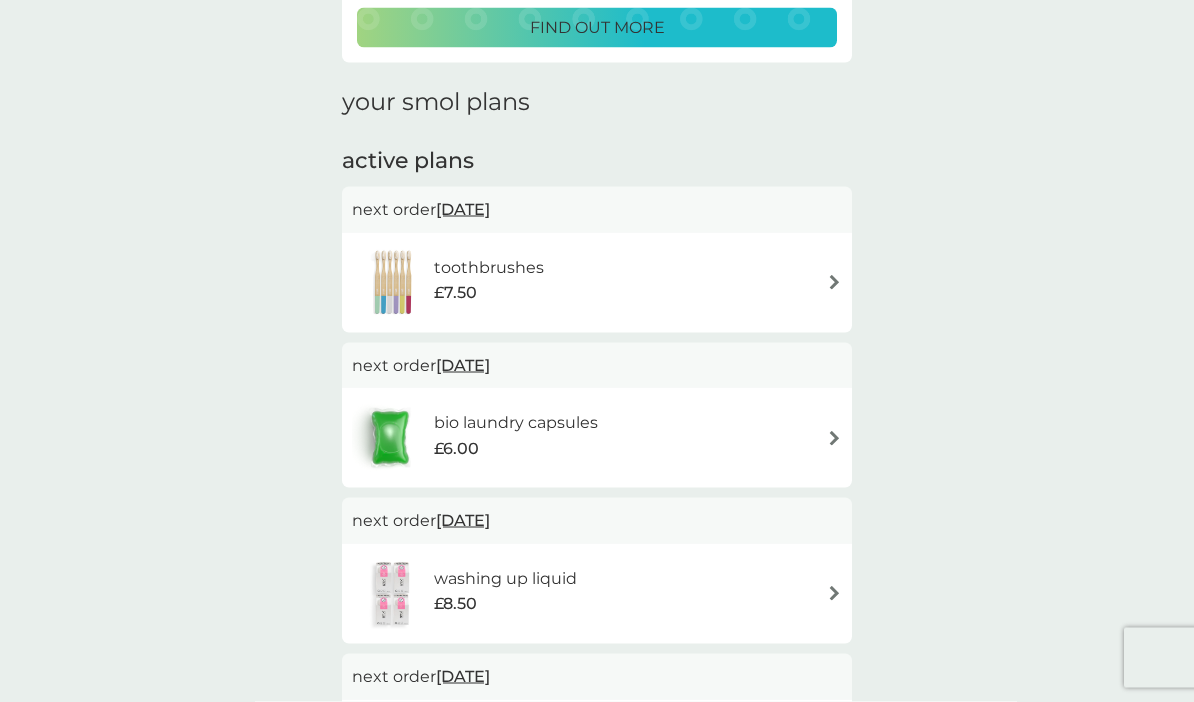 scroll, scrollTop: 231, scrollLeft: 0, axis: vertical 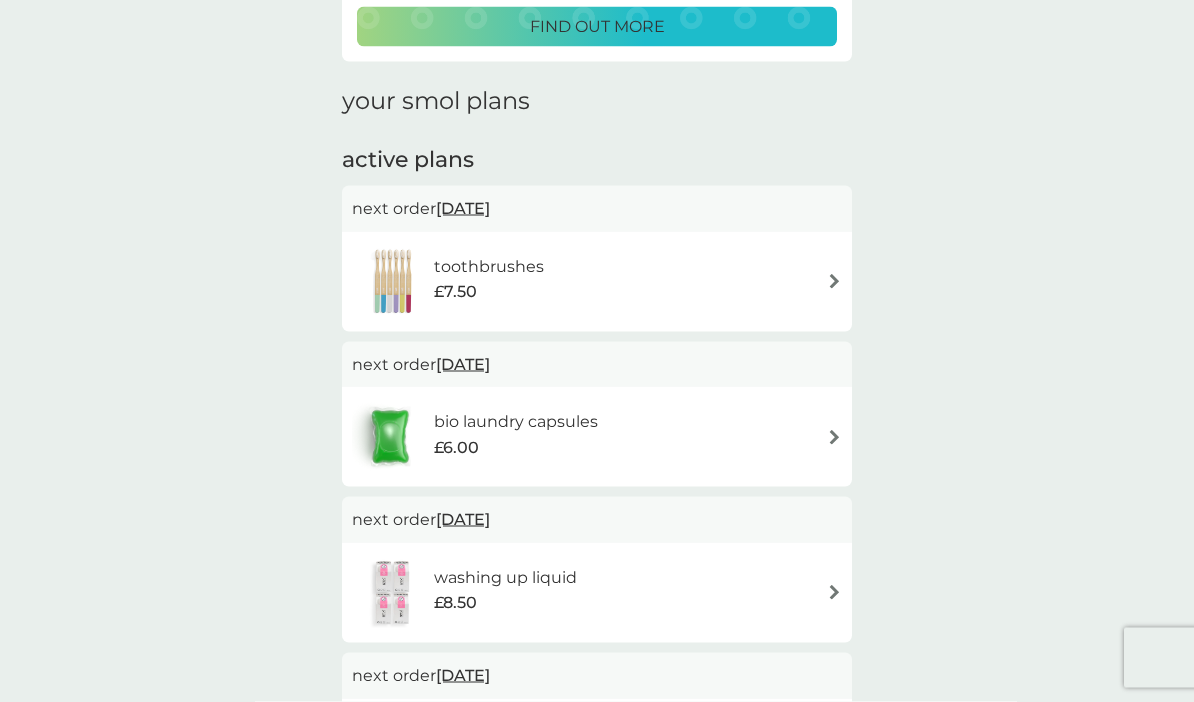 click on "21 Jul 2025" at bounding box center (463, 208) 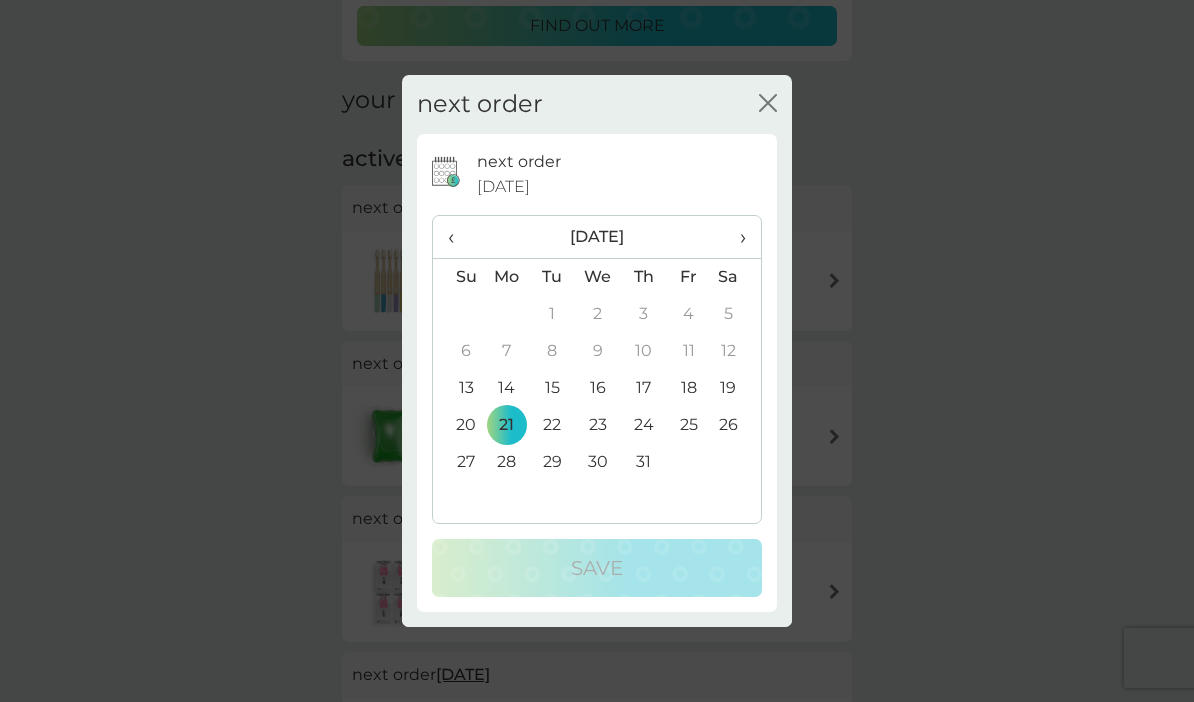 click on "›" at bounding box center [736, 237] 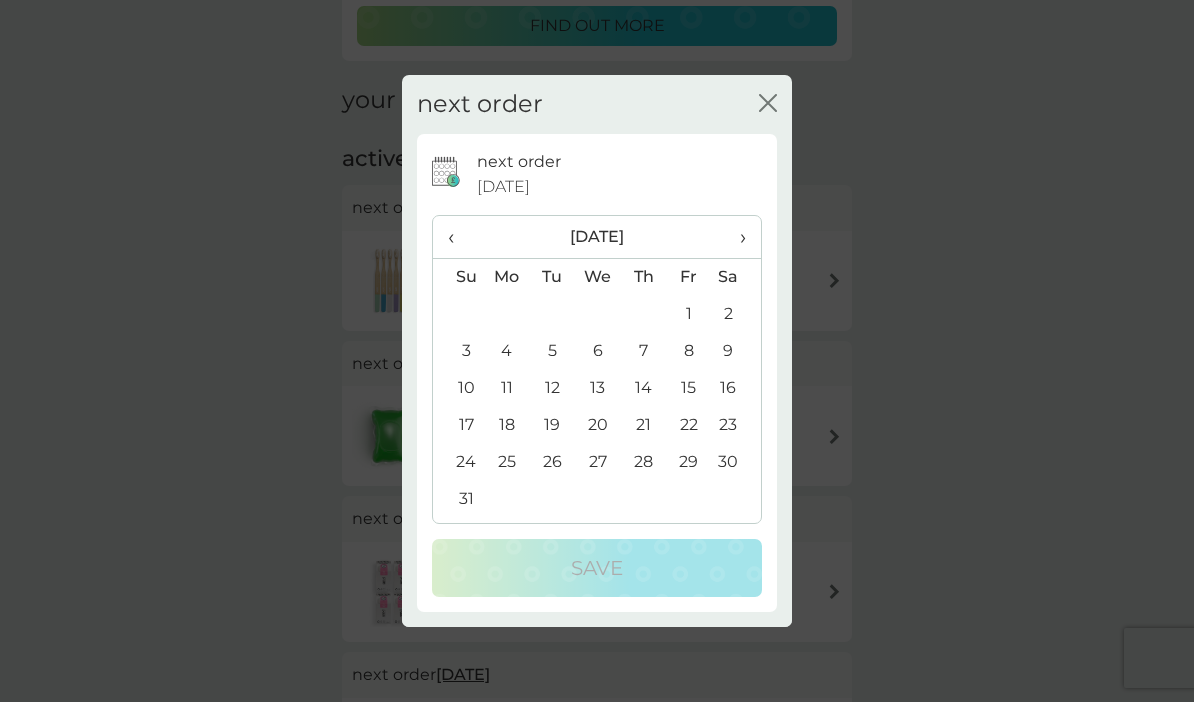 click on "›" at bounding box center (736, 237) 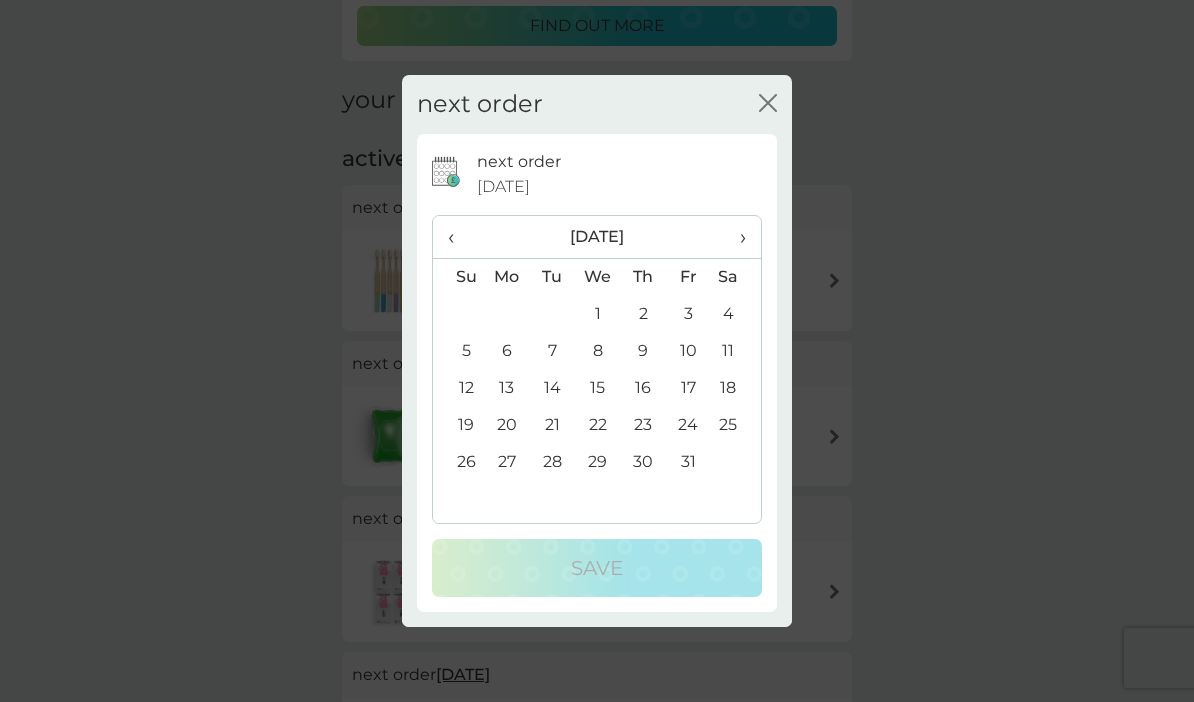 click on "›" at bounding box center [736, 237] 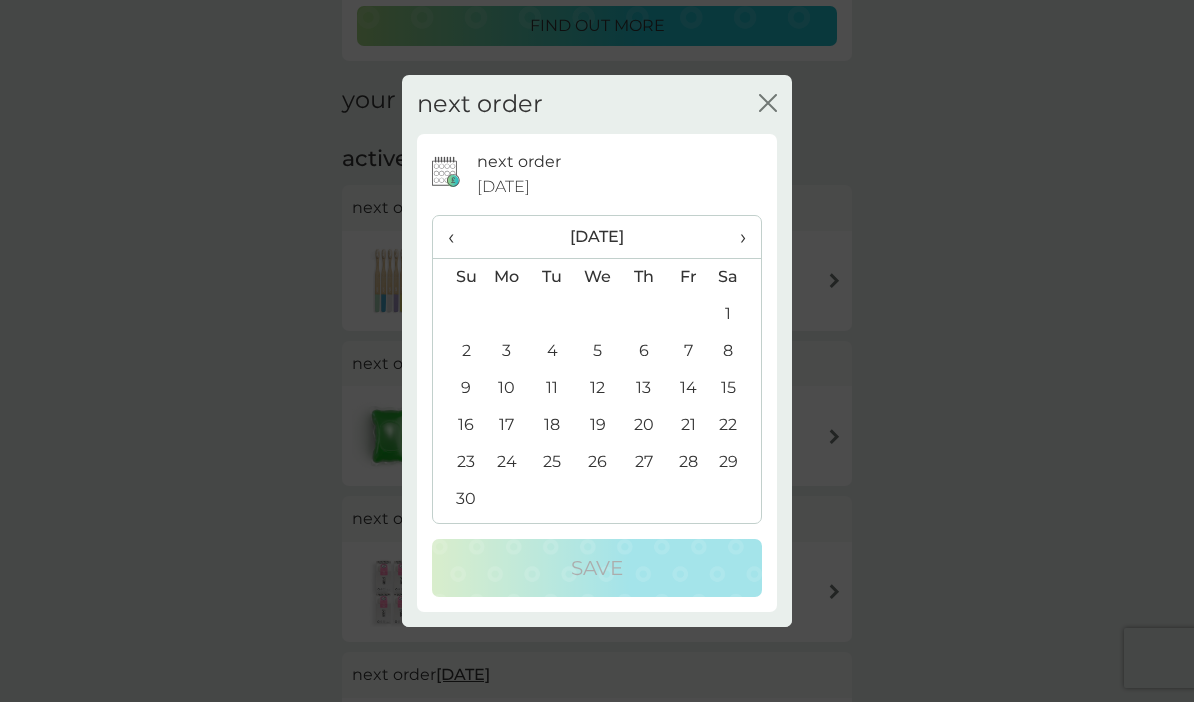click on "›" at bounding box center (736, 237) 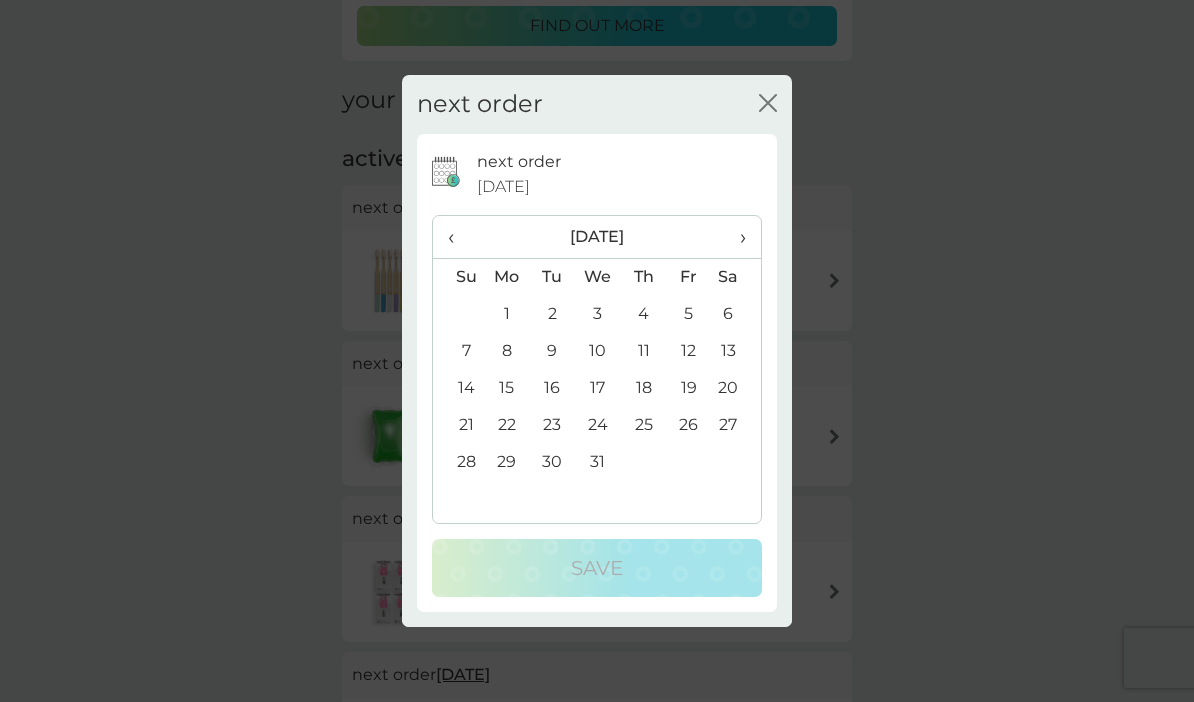 click on "›" at bounding box center [736, 237] 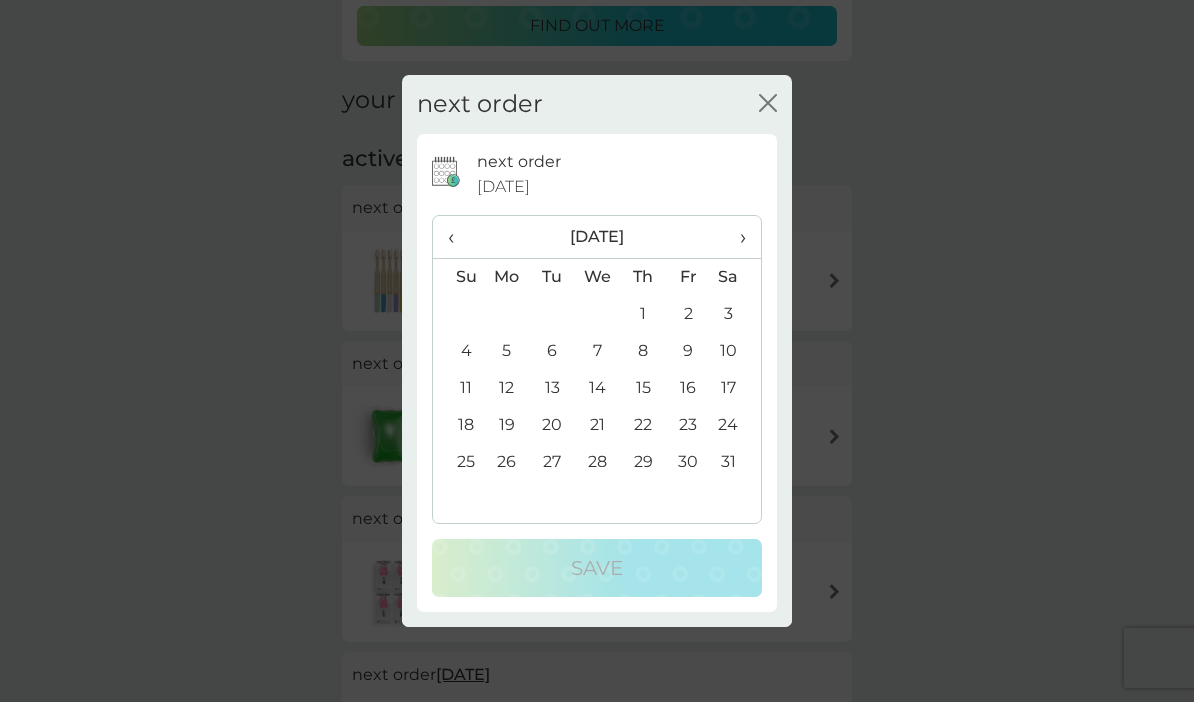 click on "›" at bounding box center (736, 237) 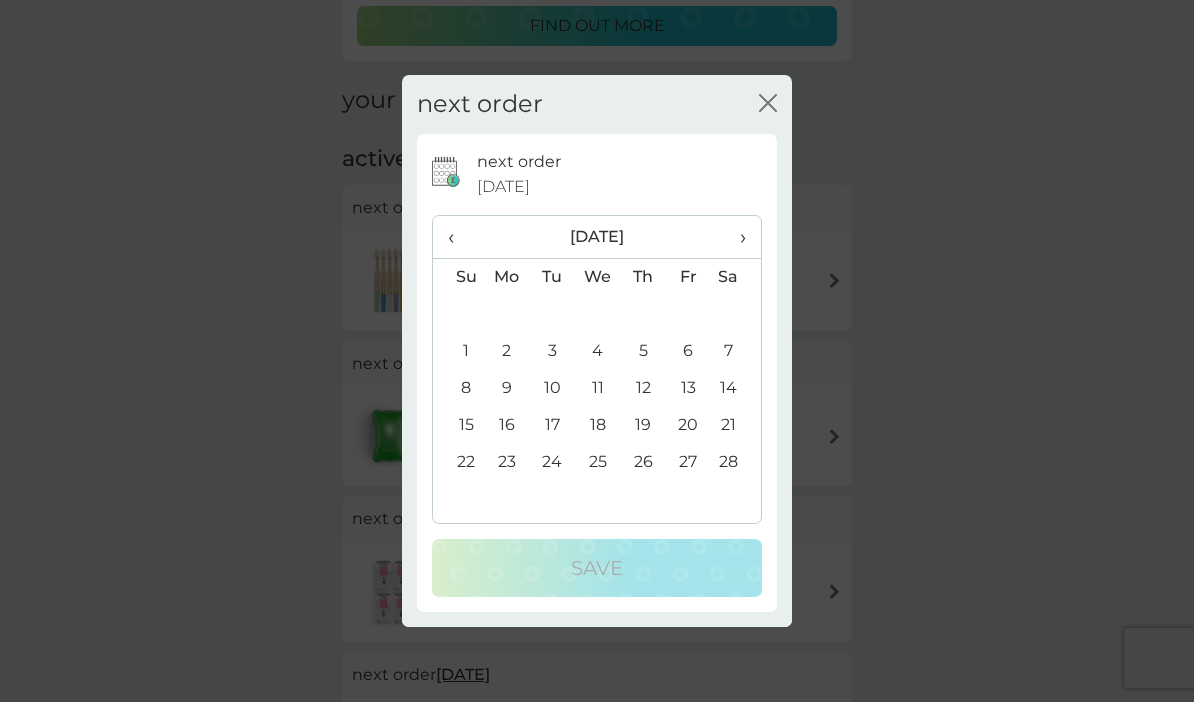 click on "7" at bounding box center (736, 351) 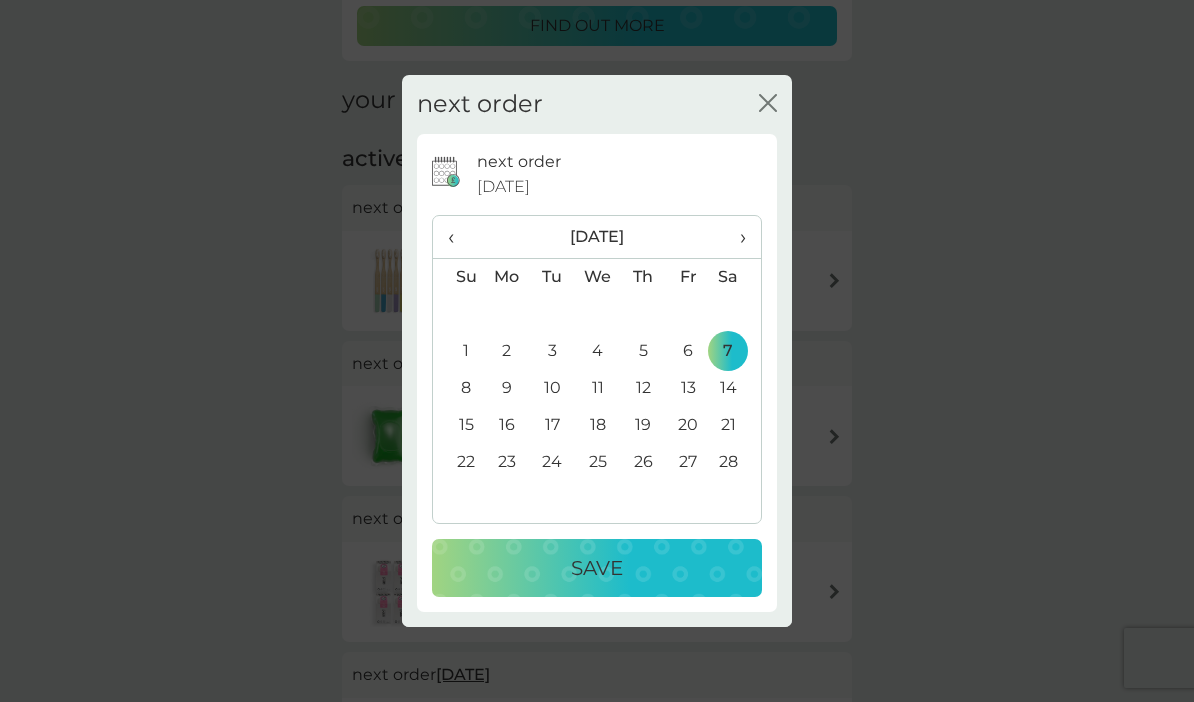 click on "Save" at bounding box center (597, 568) 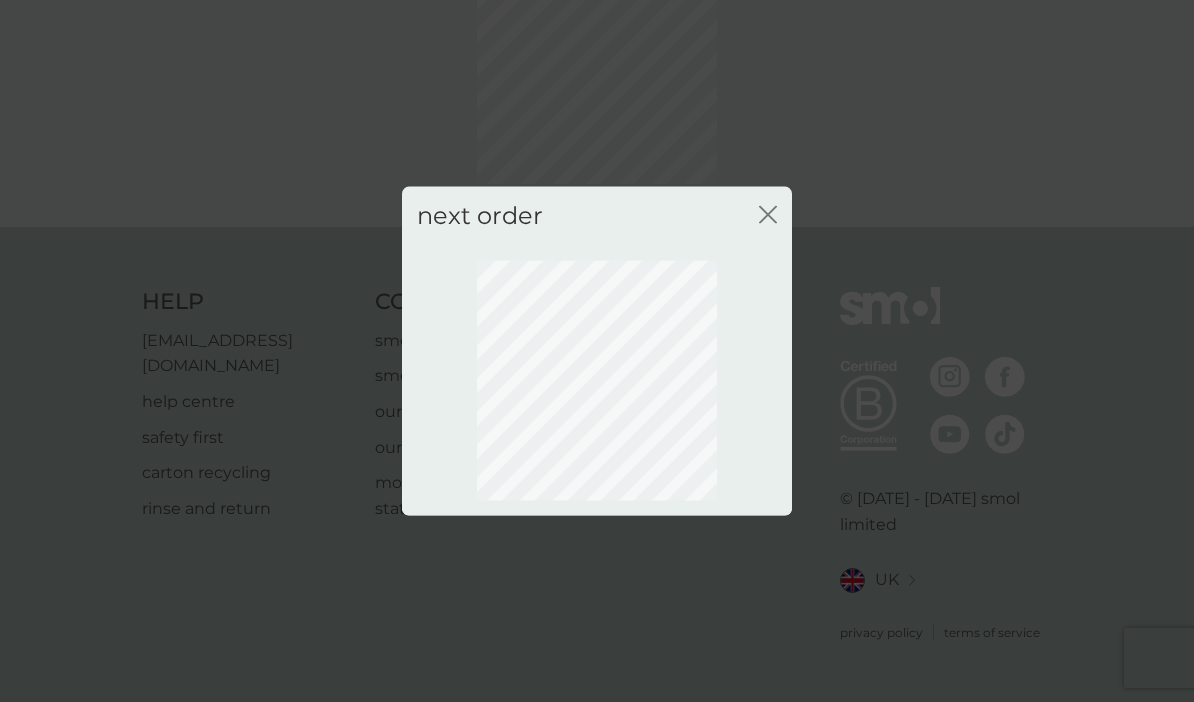 scroll, scrollTop: 51, scrollLeft: 0, axis: vertical 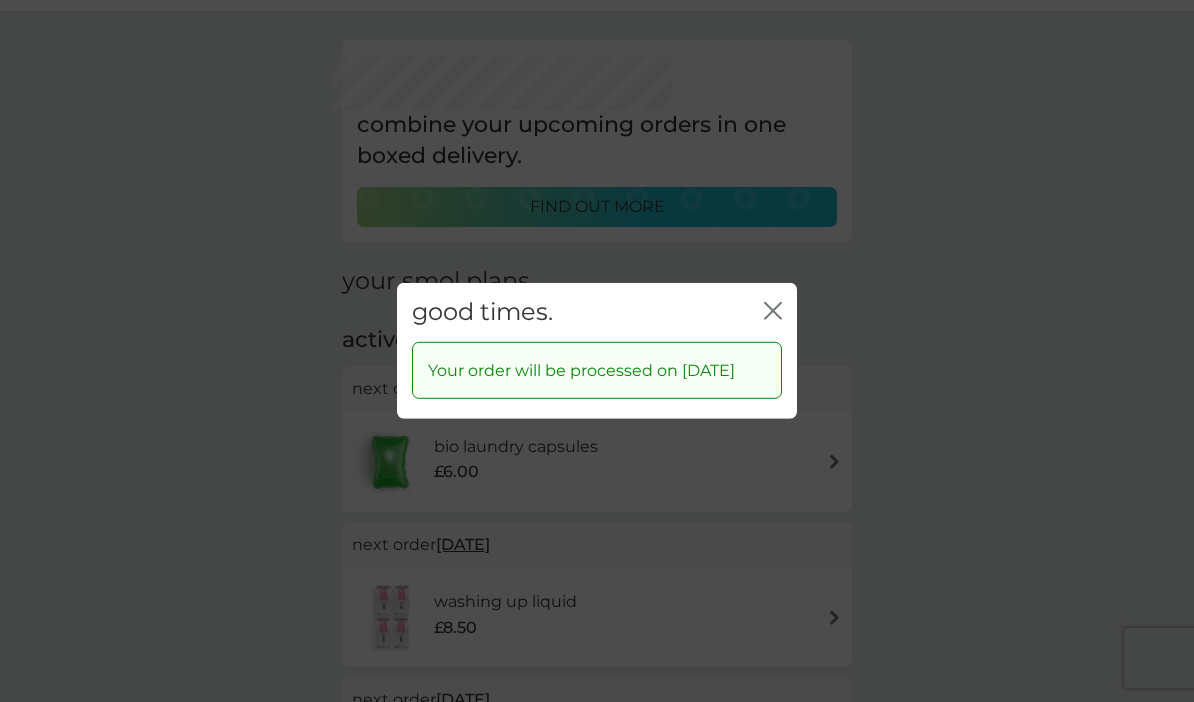 click on "close" 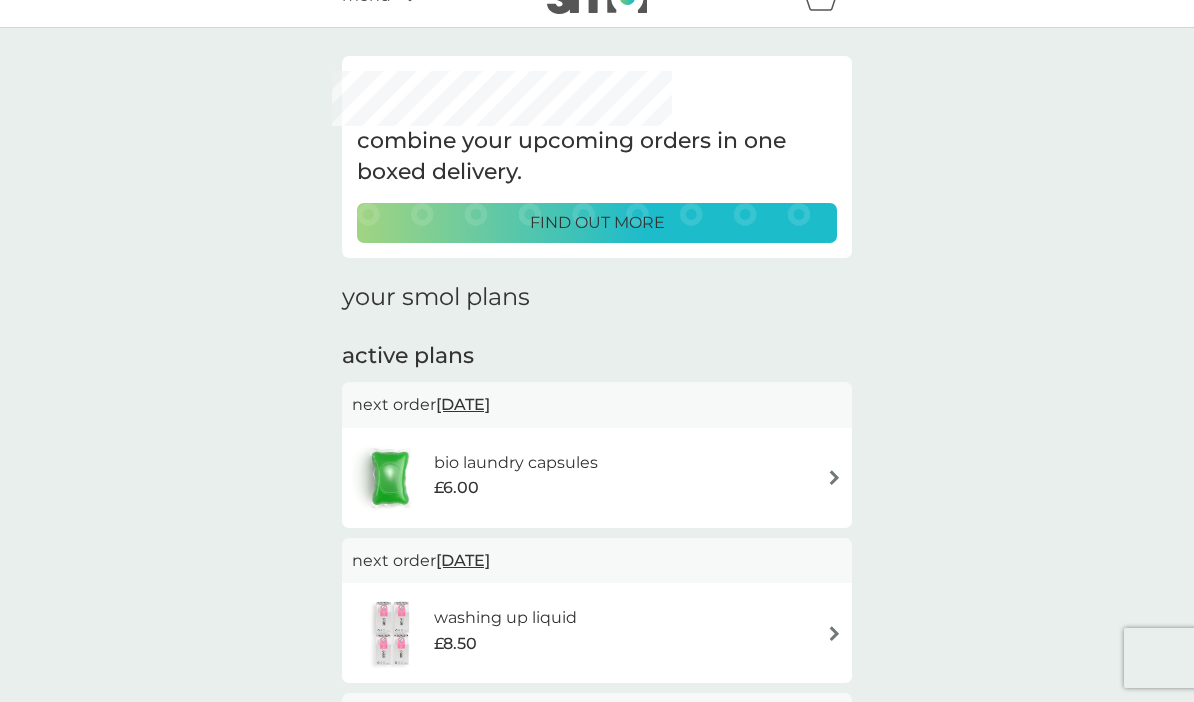 scroll, scrollTop: 0, scrollLeft: 0, axis: both 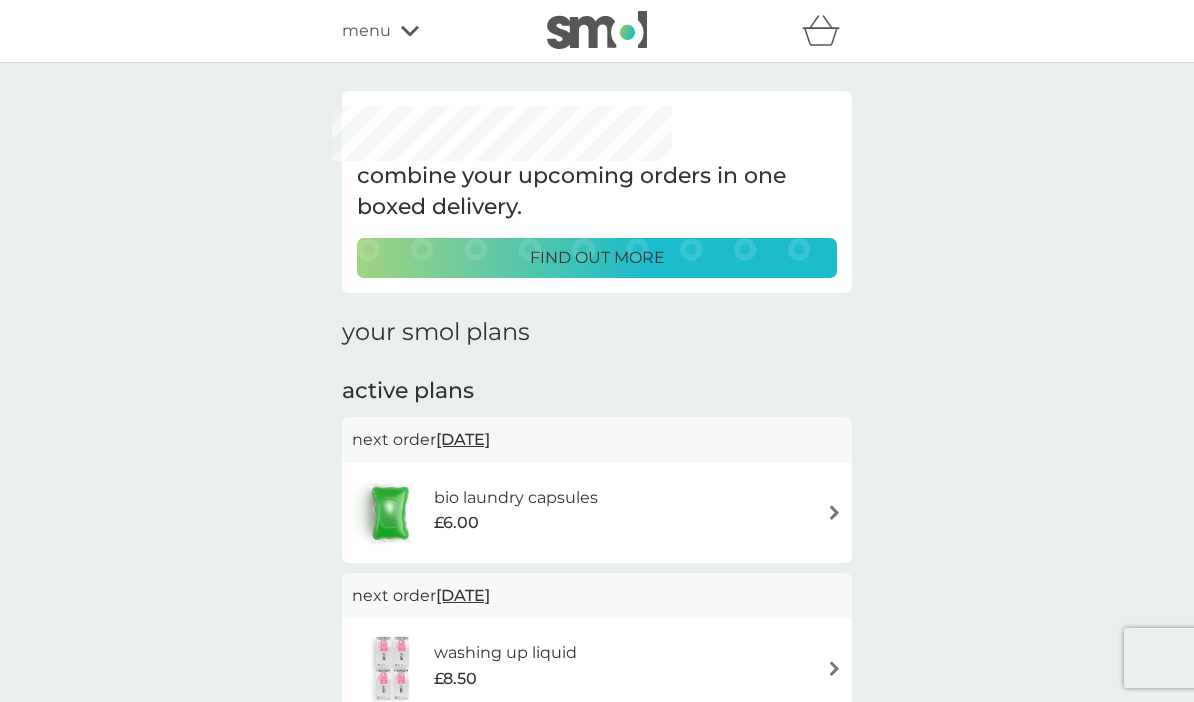 click on "menu" at bounding box center [427, 31] 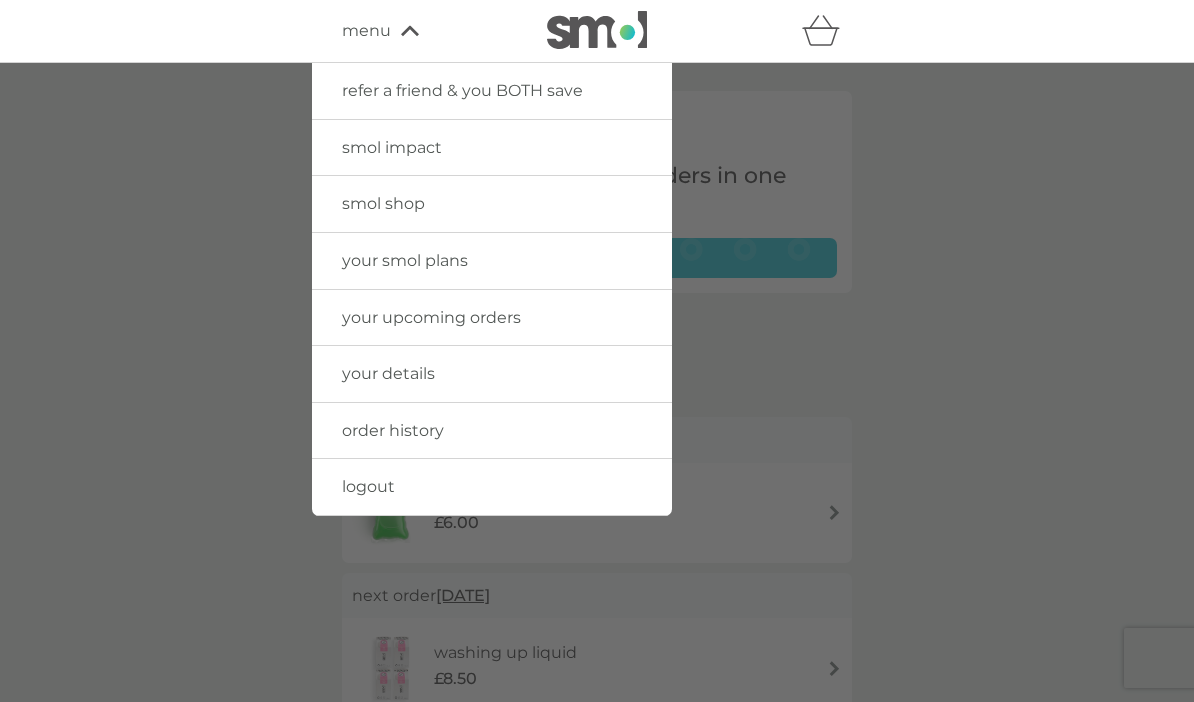 click on "logout" at bounding box center (492, 487) 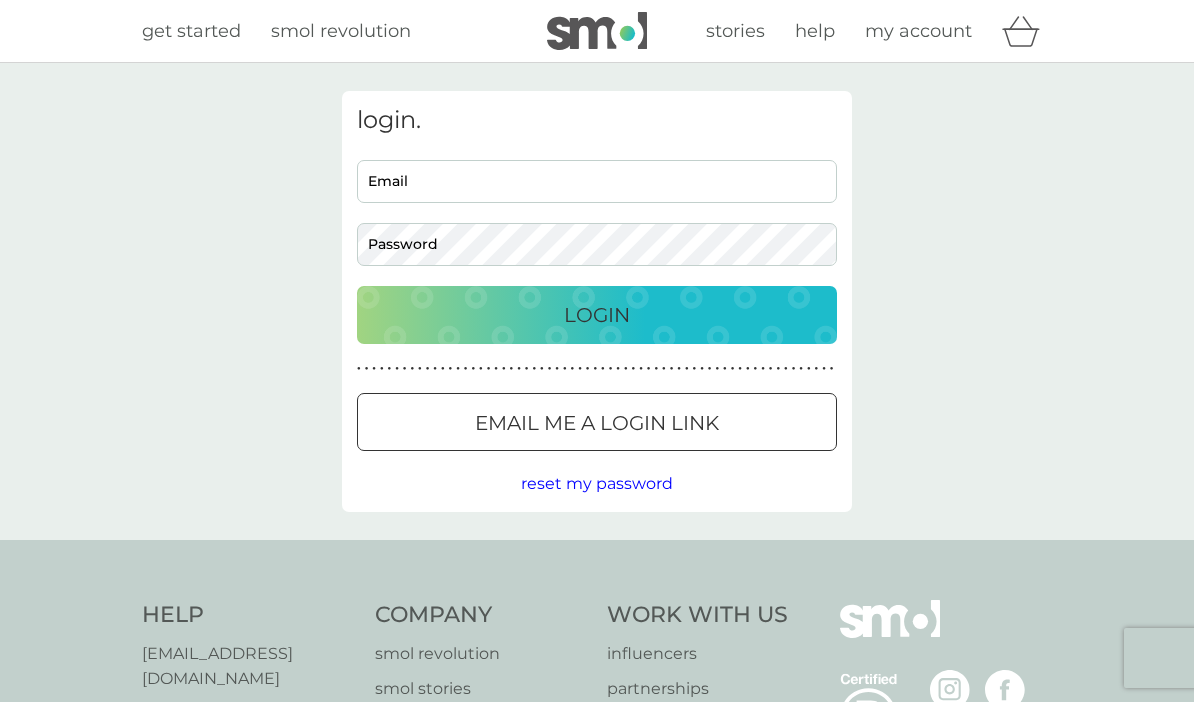 scroll, scrollTop: 0, scrollLeft: 0, axis: both 